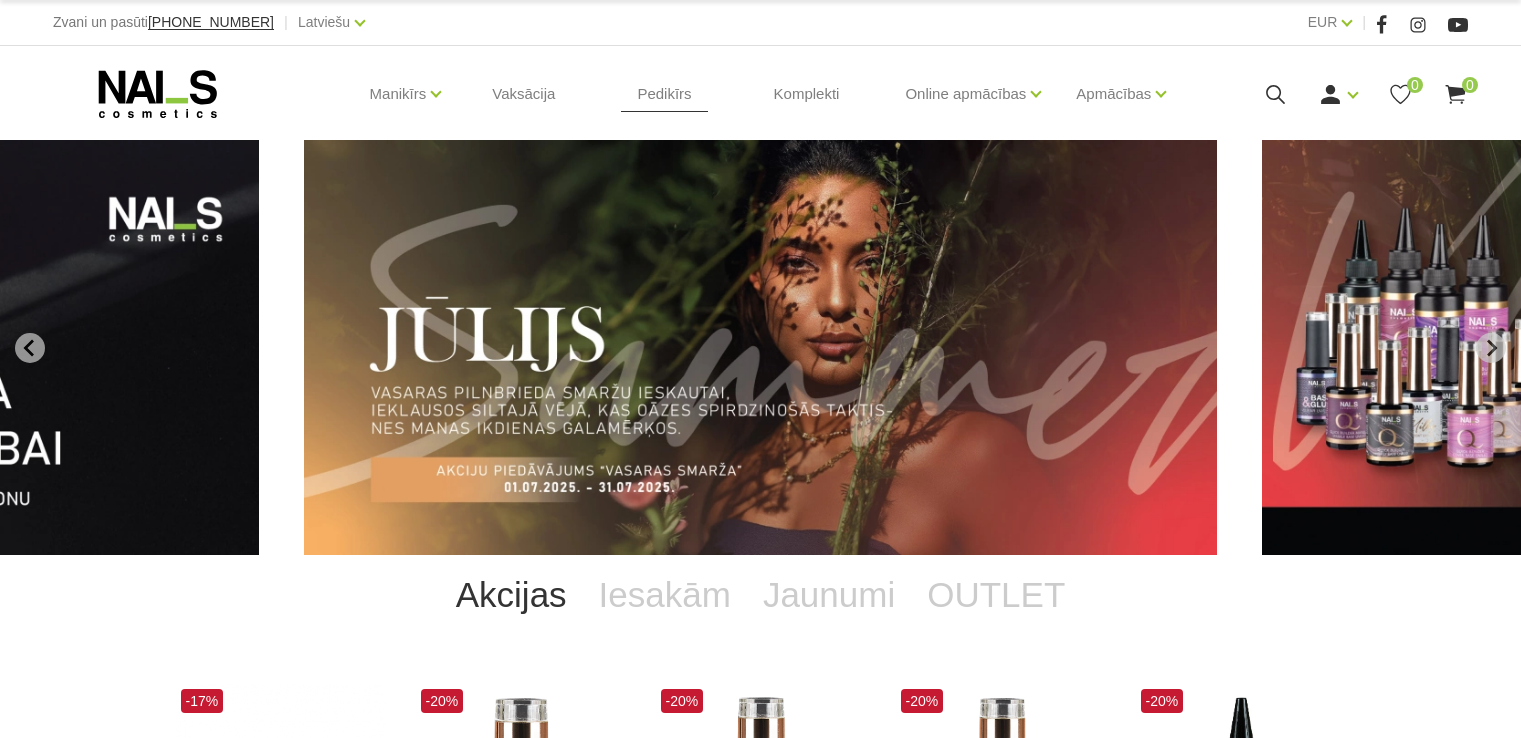 scroll, scrollTop: 0, scrollLeft: 0, axis: both 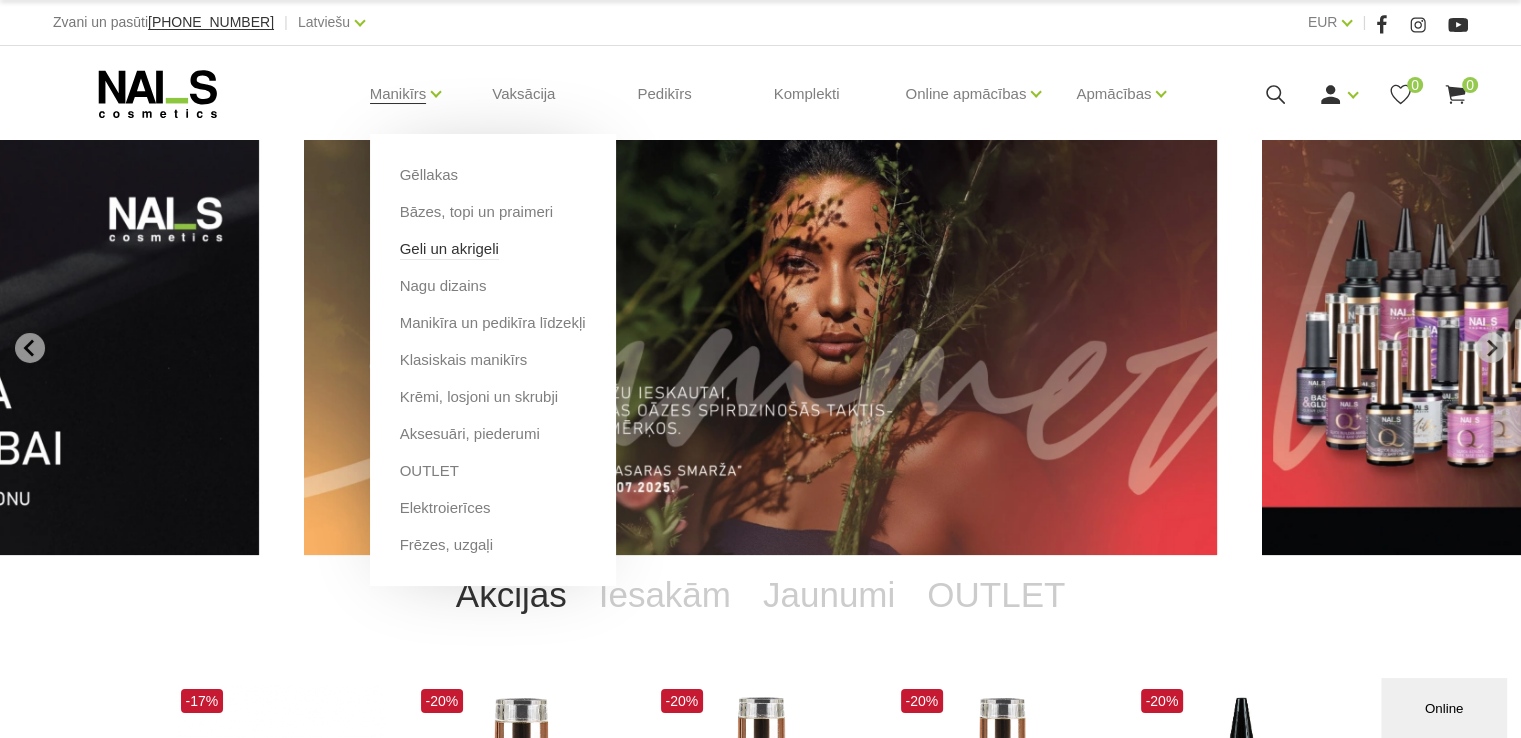 click on "Geli un akrigeli" at bounding box center (449, 249) 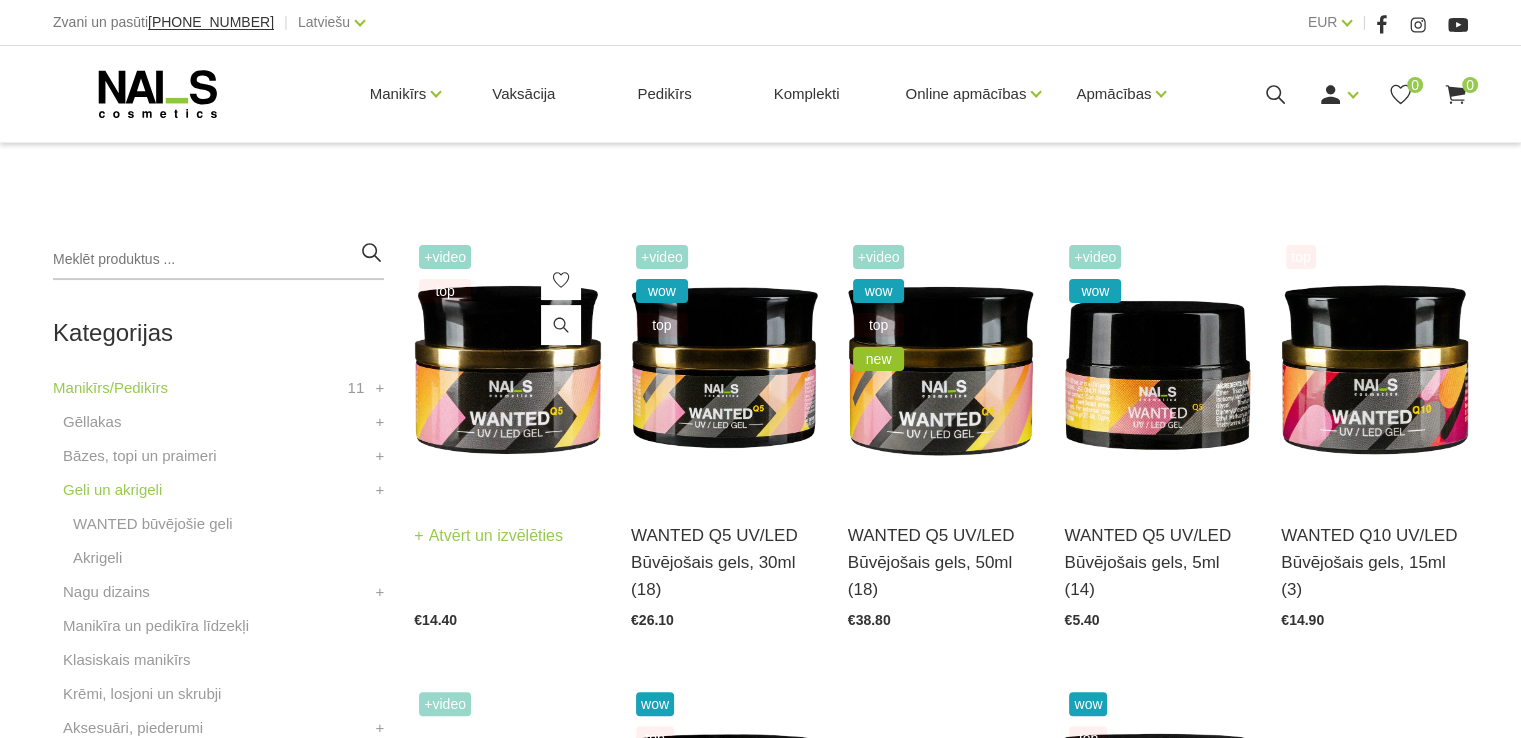 scroll, scrollTop: 500, scrollLeft: 0, axis: vertical 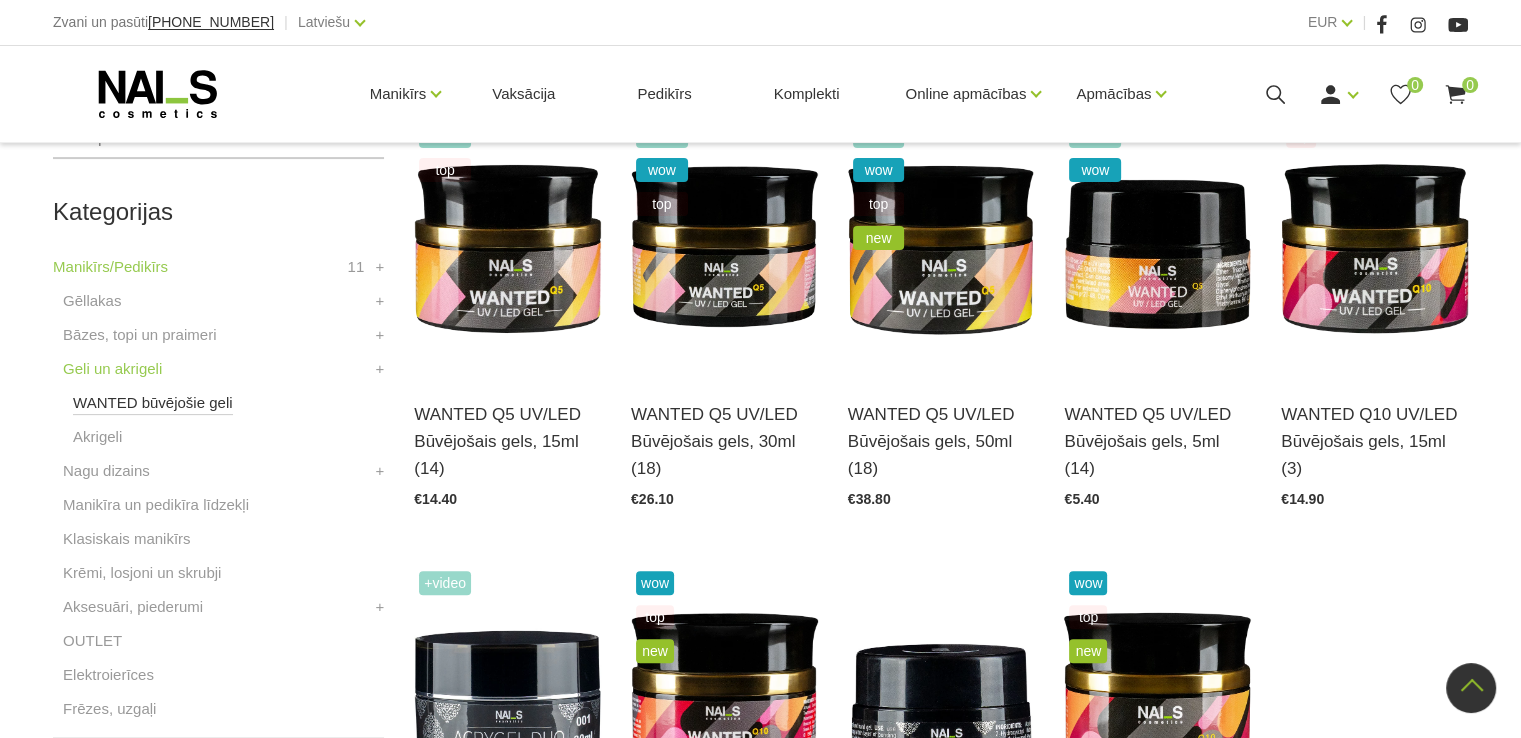 click on "WANTED būvējošie geli" at bounding box center (153, 403) 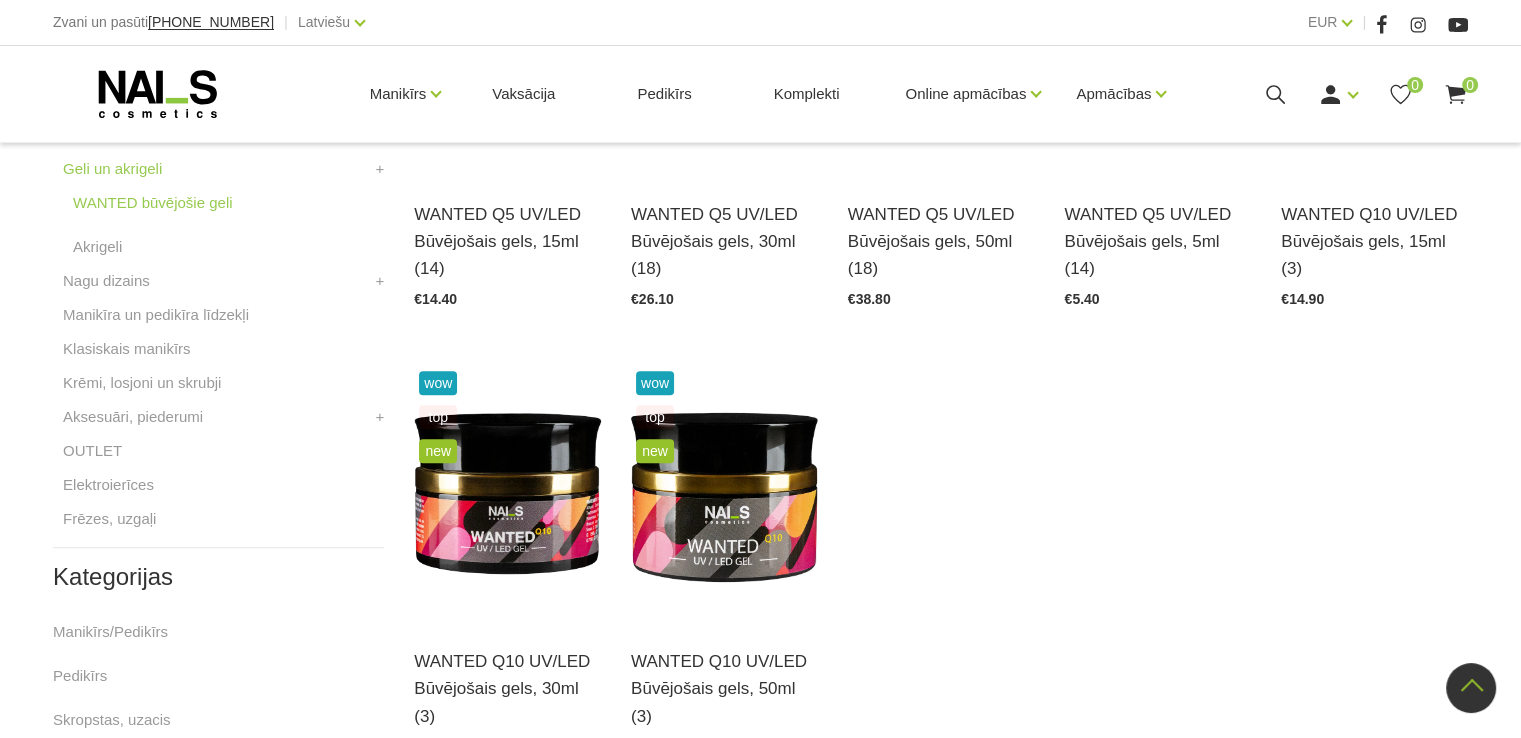 scroll, scrollTop: 400, scrollLeft: 0, axis: vertical 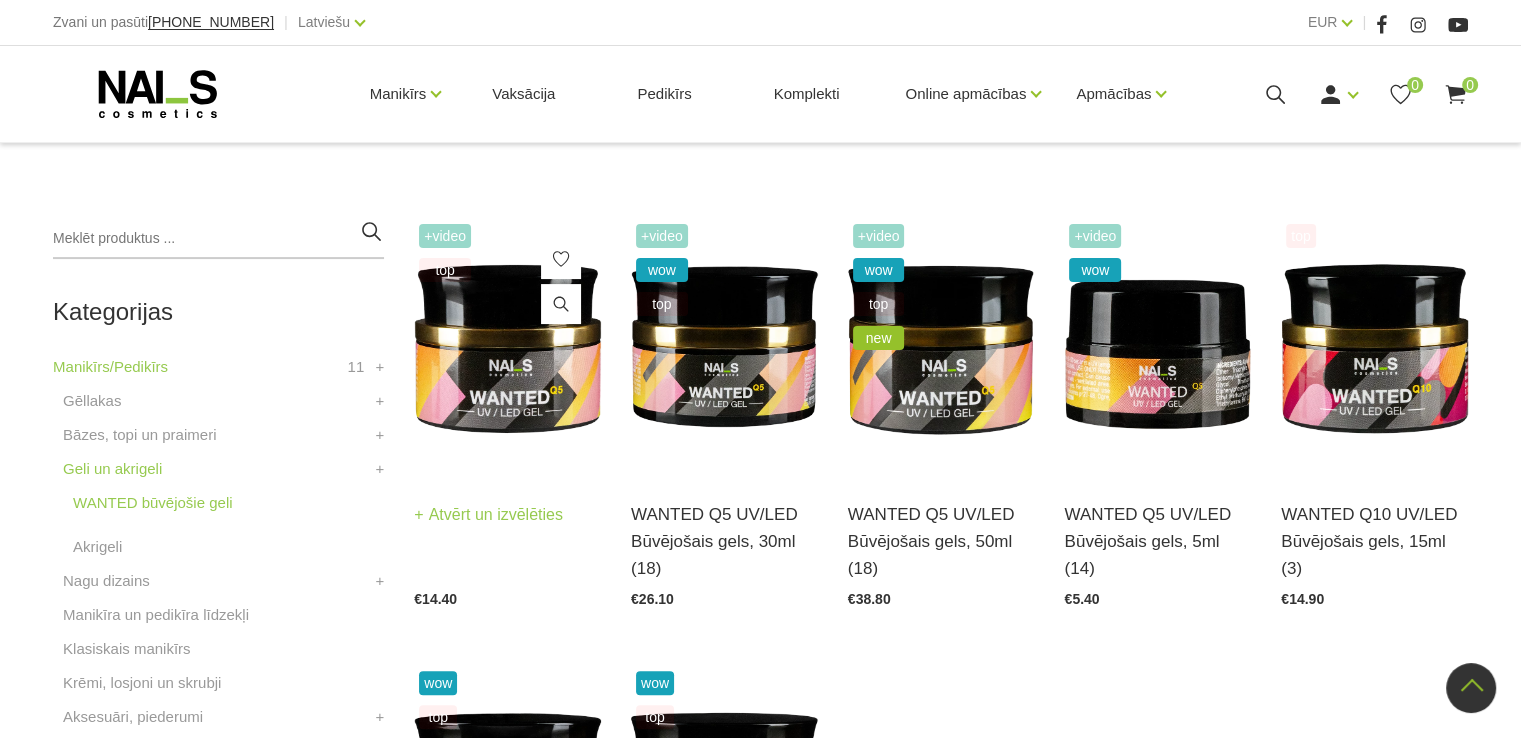 click at bounding box center [507, 347] 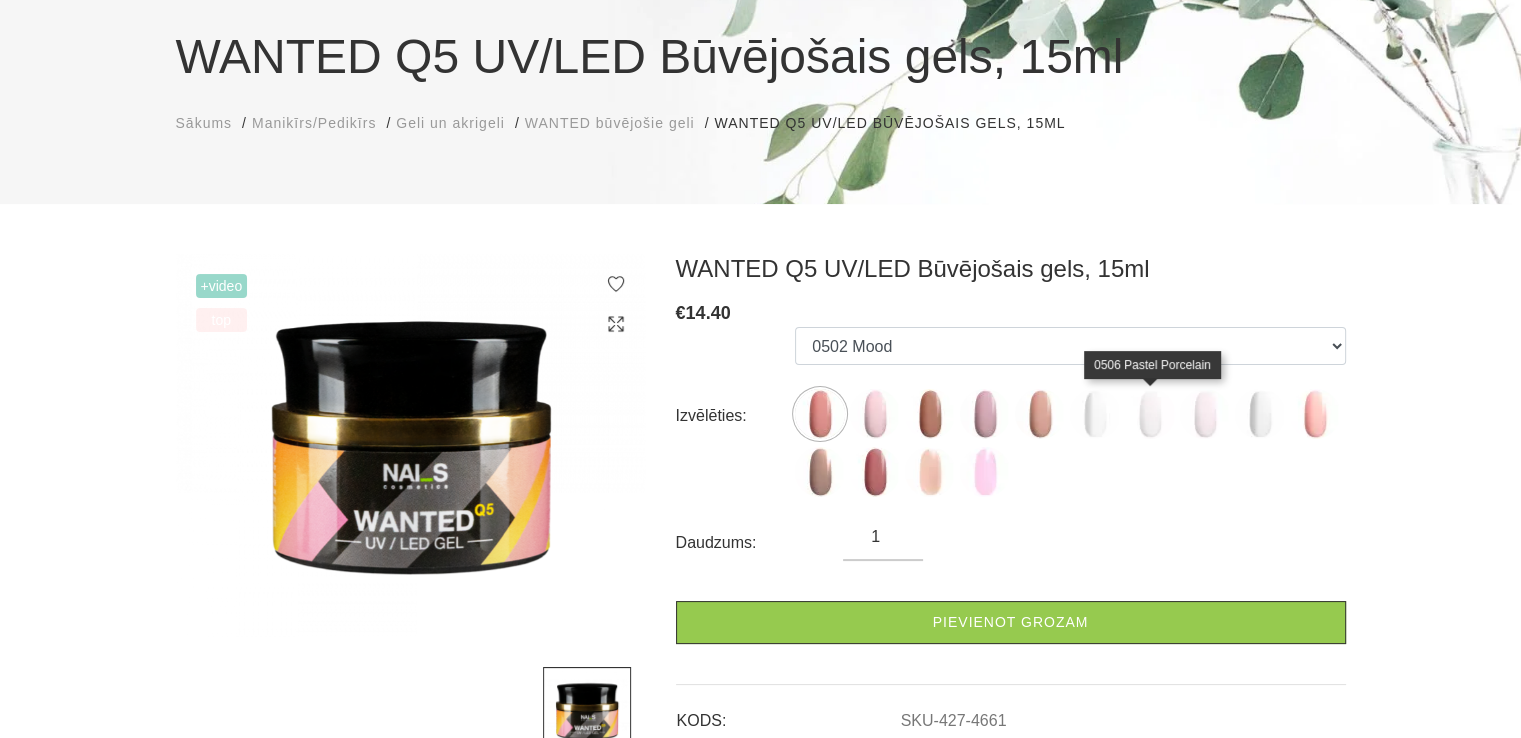 scroll, scrollTop: 200, scrollLeft: 0, axis: vertical 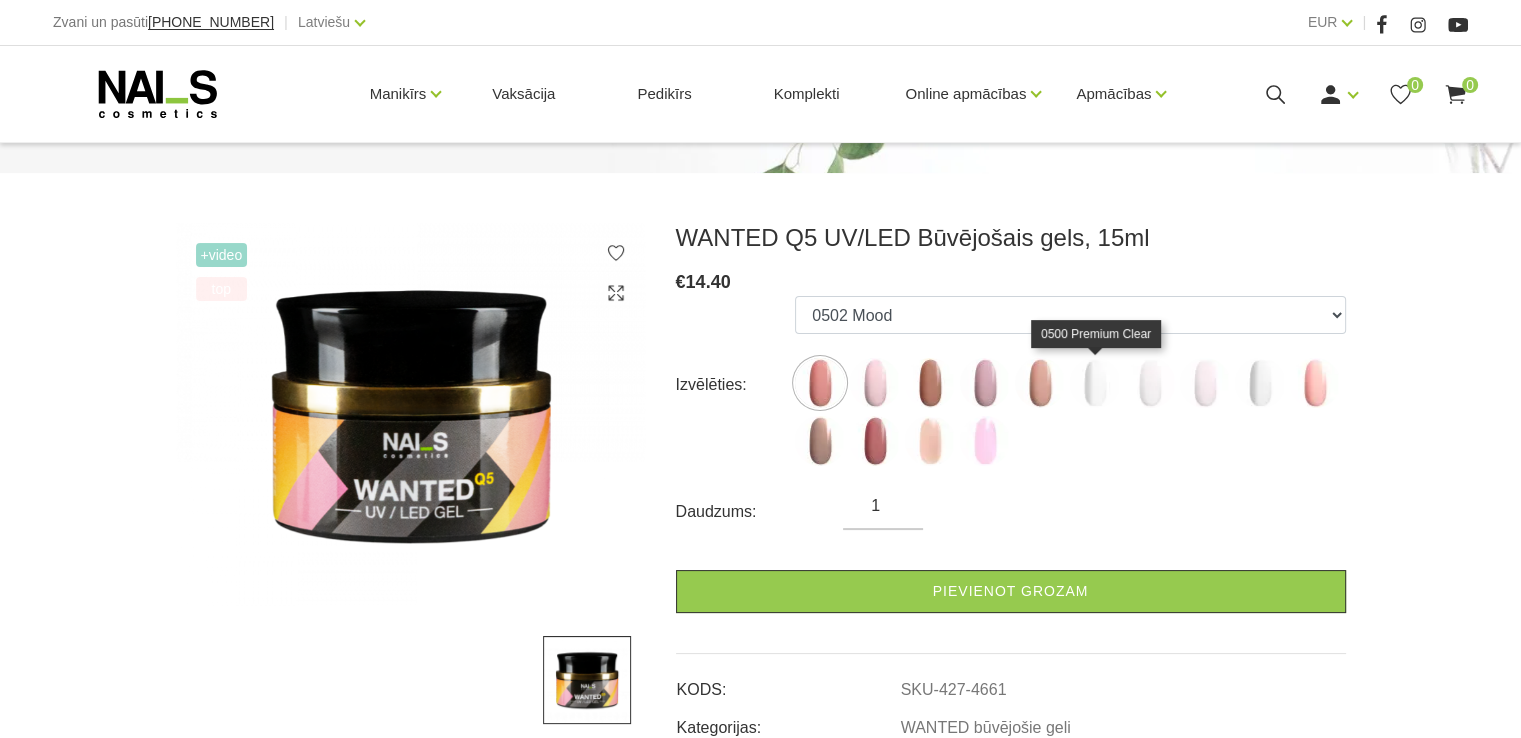 click at bounding box center [1095, 383] 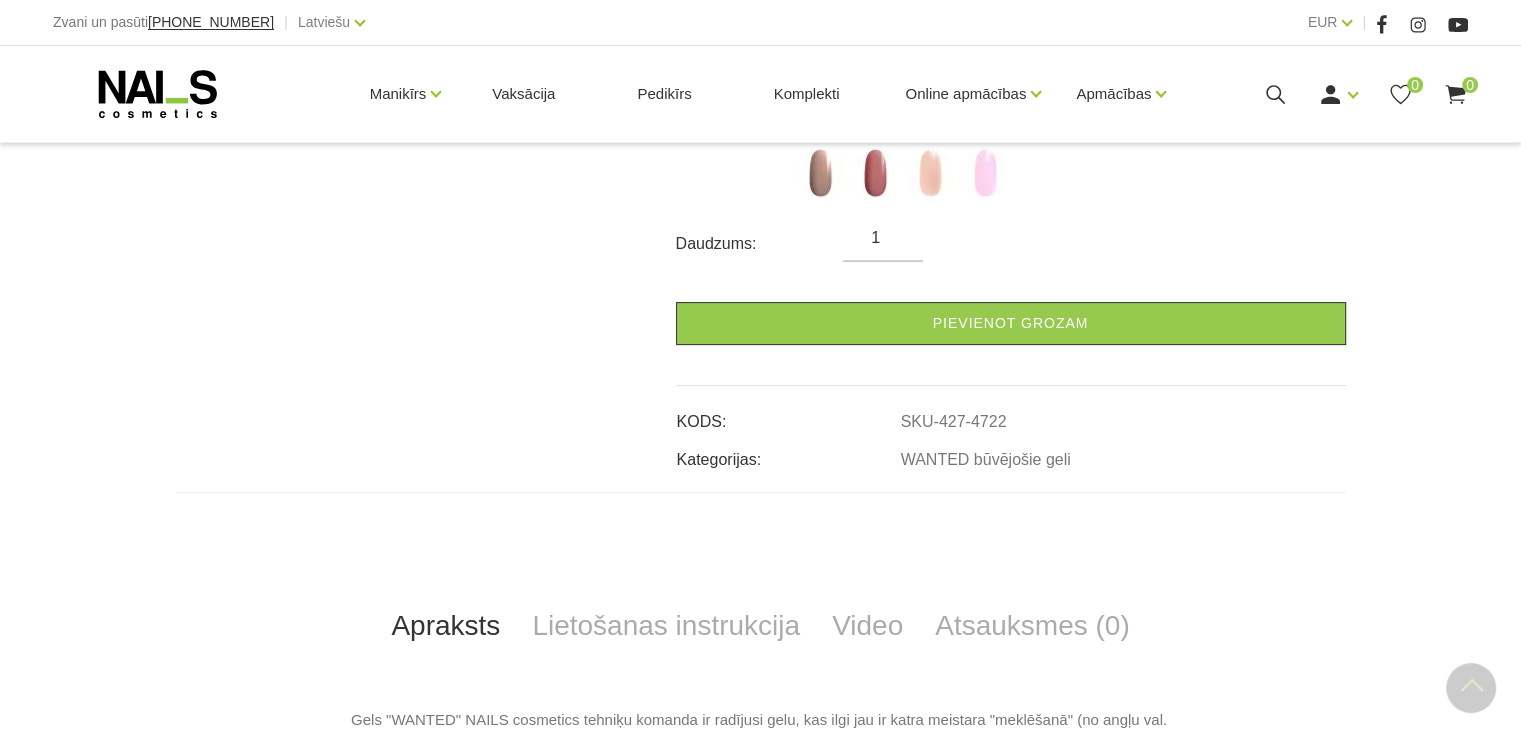 scroll, scrollTop: 500, scrollLeft: 0, axis: vertical 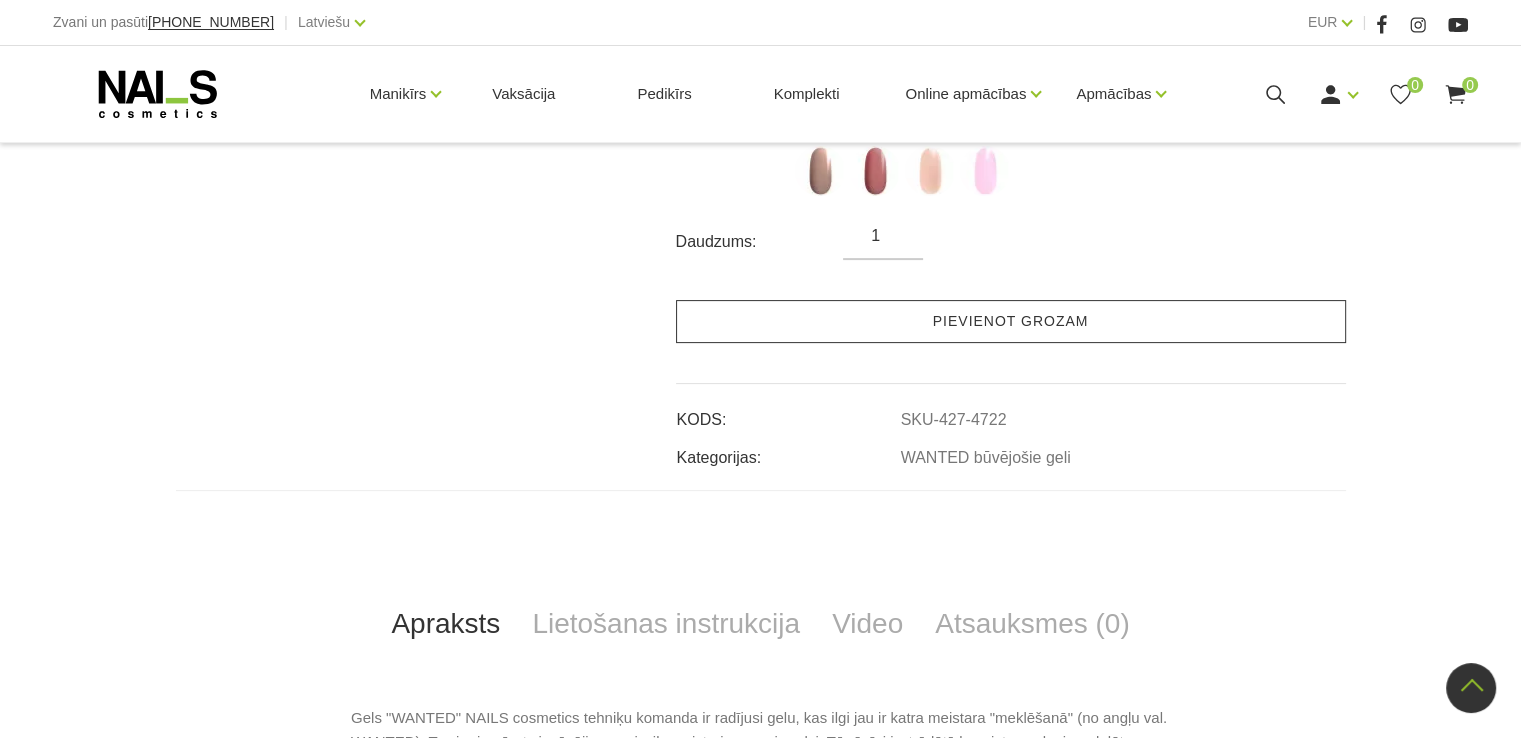 click on "Pievienot grozam" at bounding box center [1011, 321] 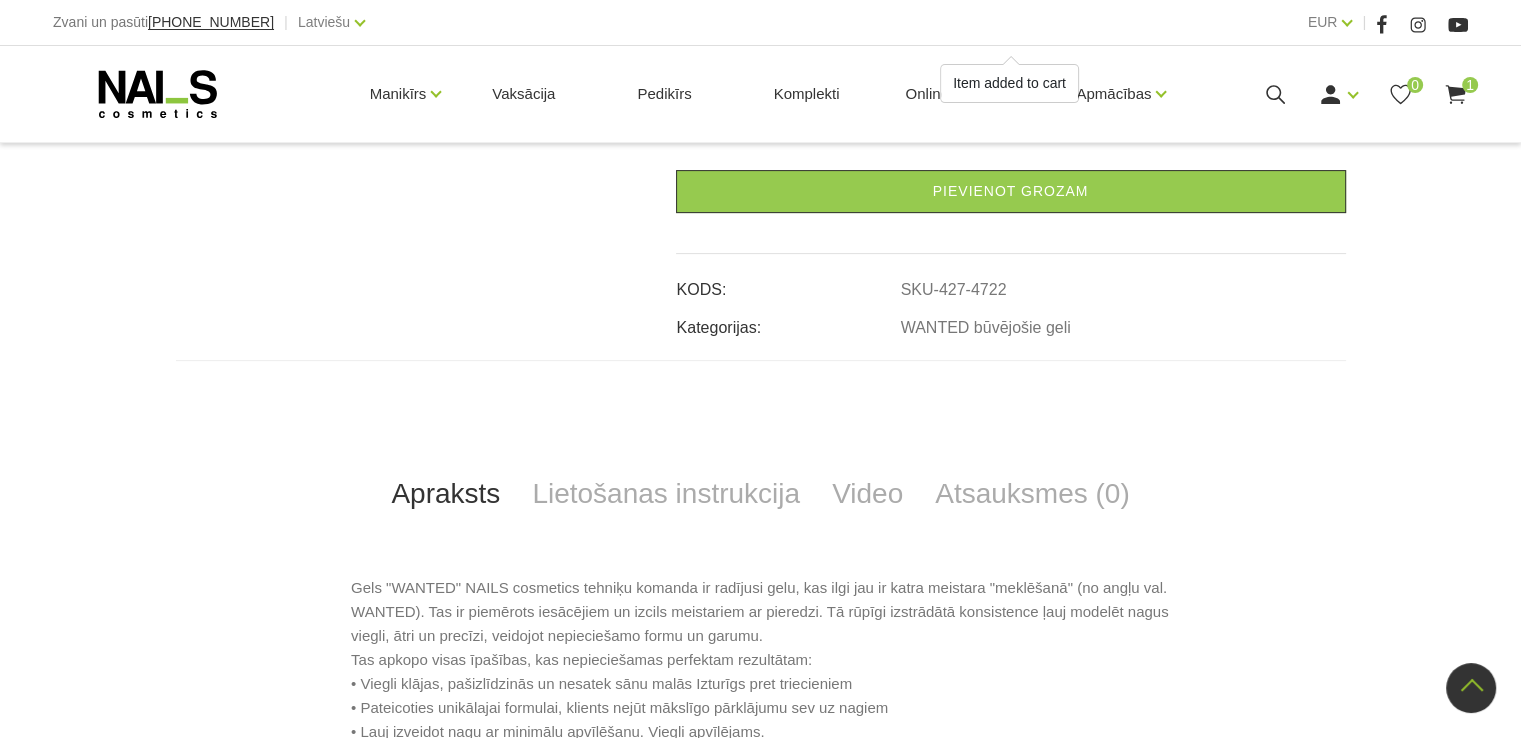 scroll, scrollTop: 900, scrollLeft: 0, axis: vertical 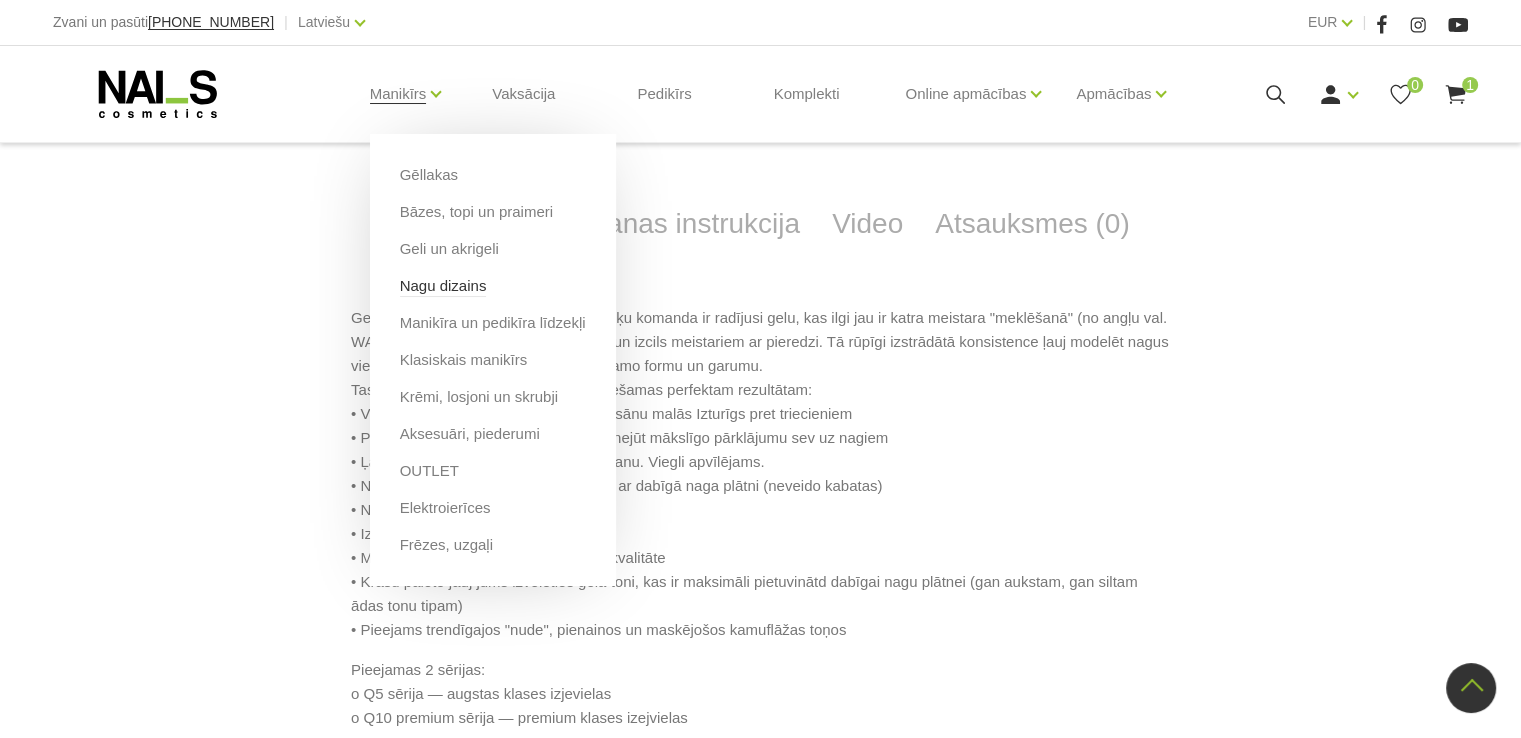 click on "Nagu dizains" at bounding box center [443, 286] 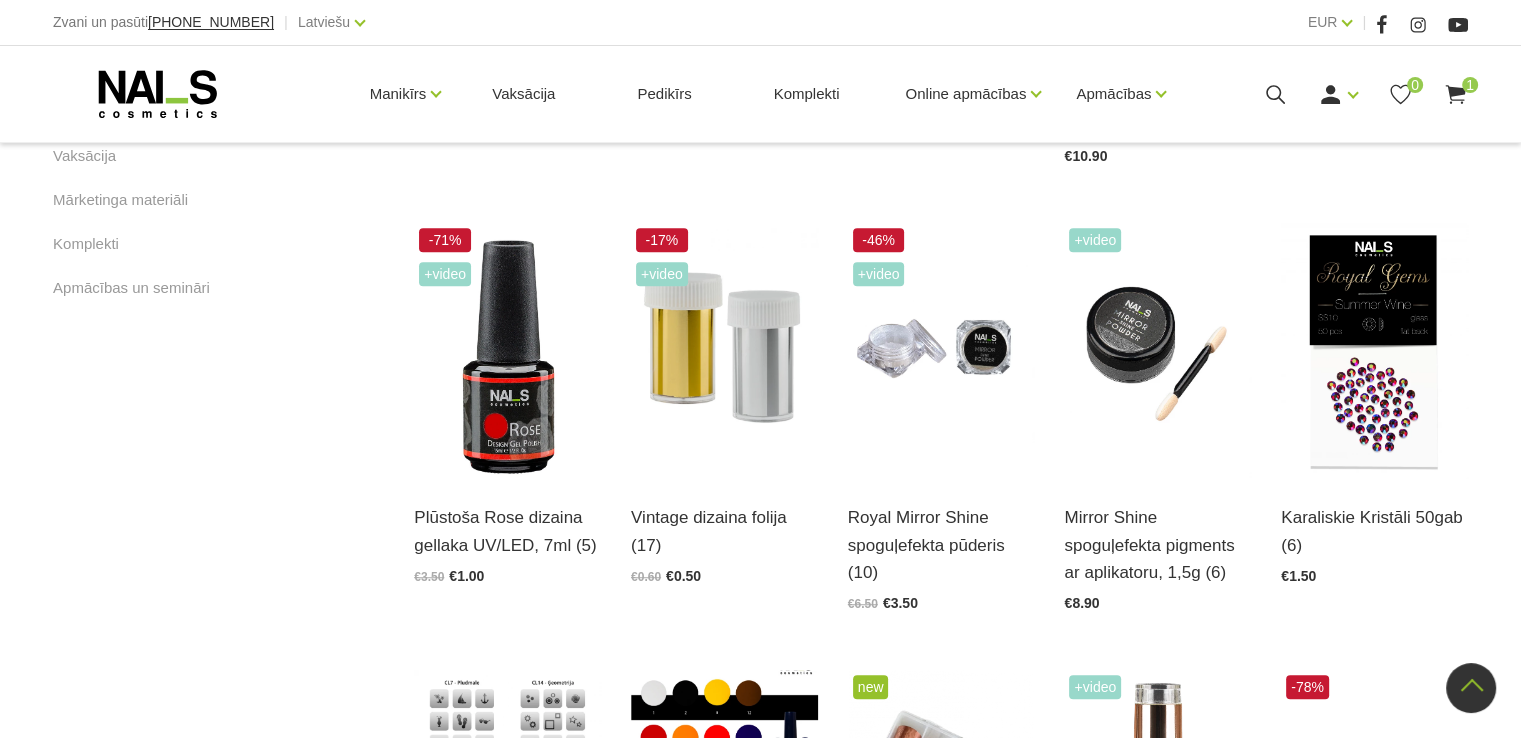 scroll, scrollTop: 1300, scrollLeft: 0, axis: vertical 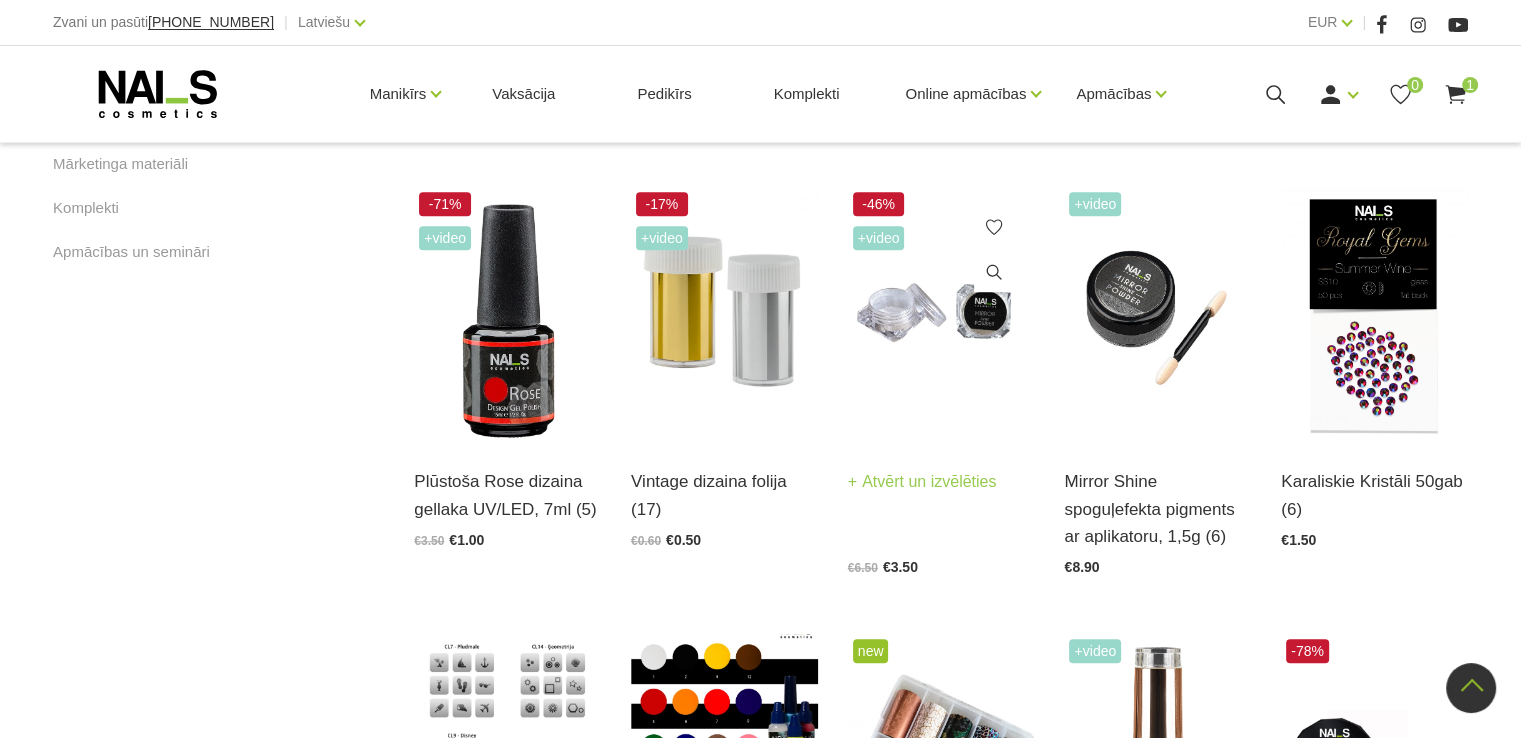 click at bounding box center [941, 315] 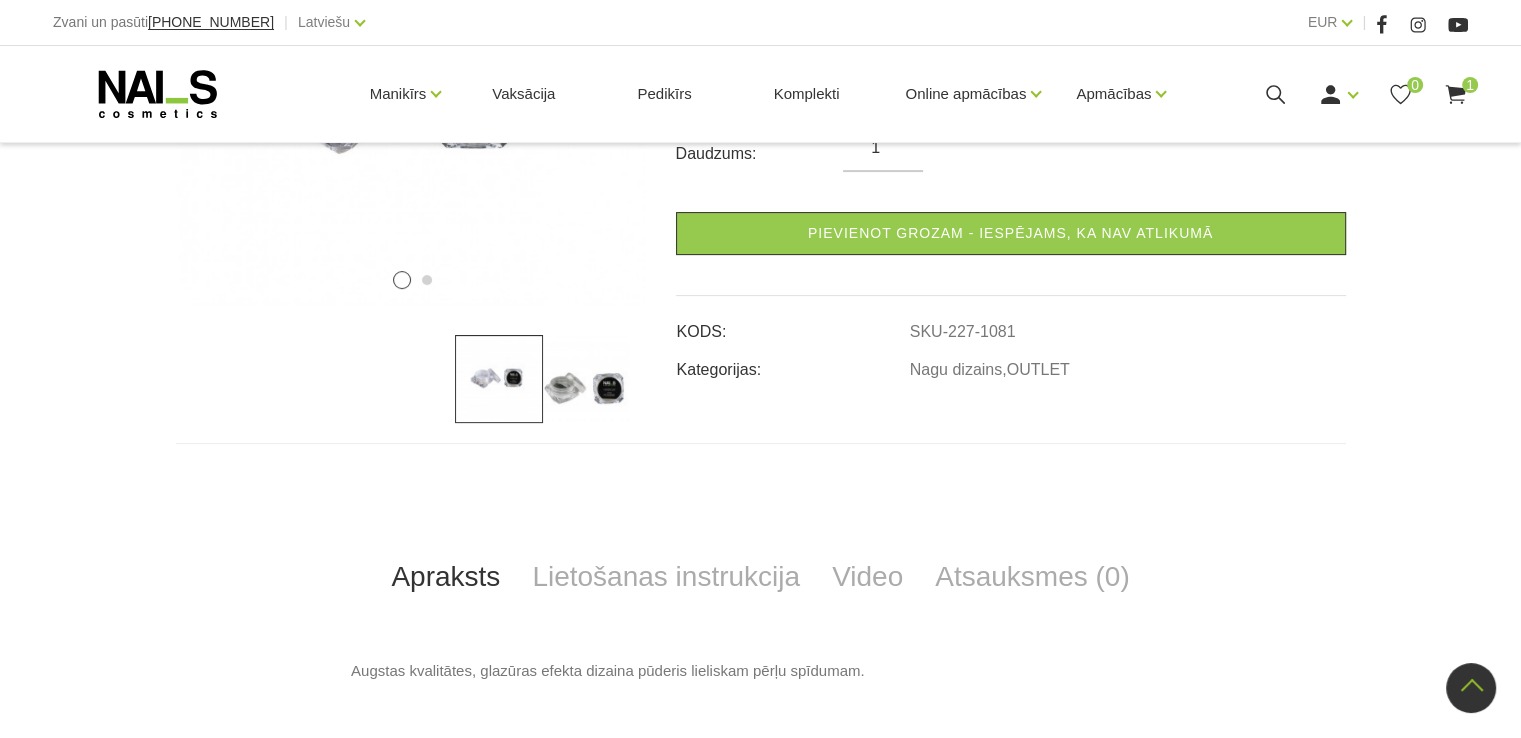 scroll, scrollTop: 700, scrollLeft: 0, axis: vertical 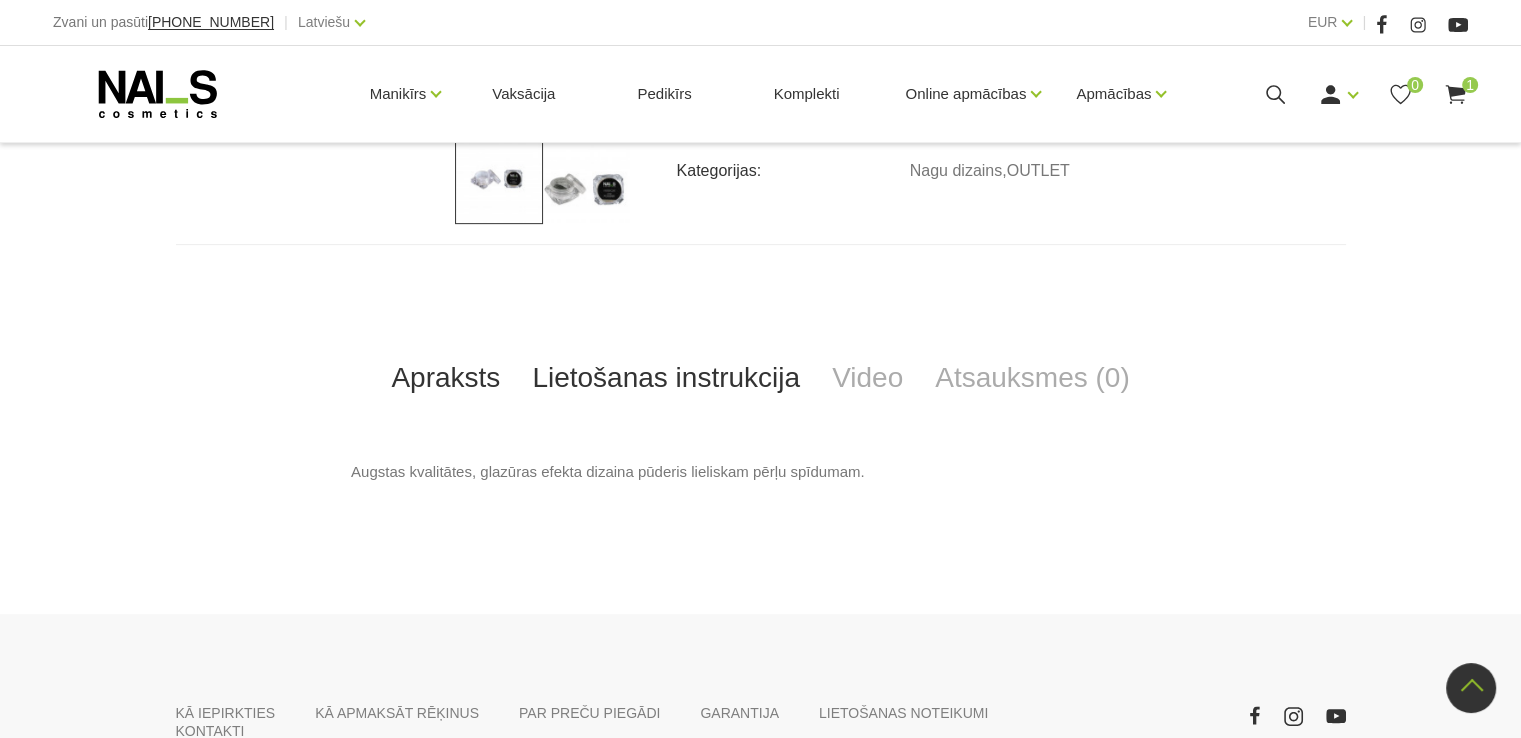 click on "Lietošanas instrukcija" at bounding box center [666, 378] 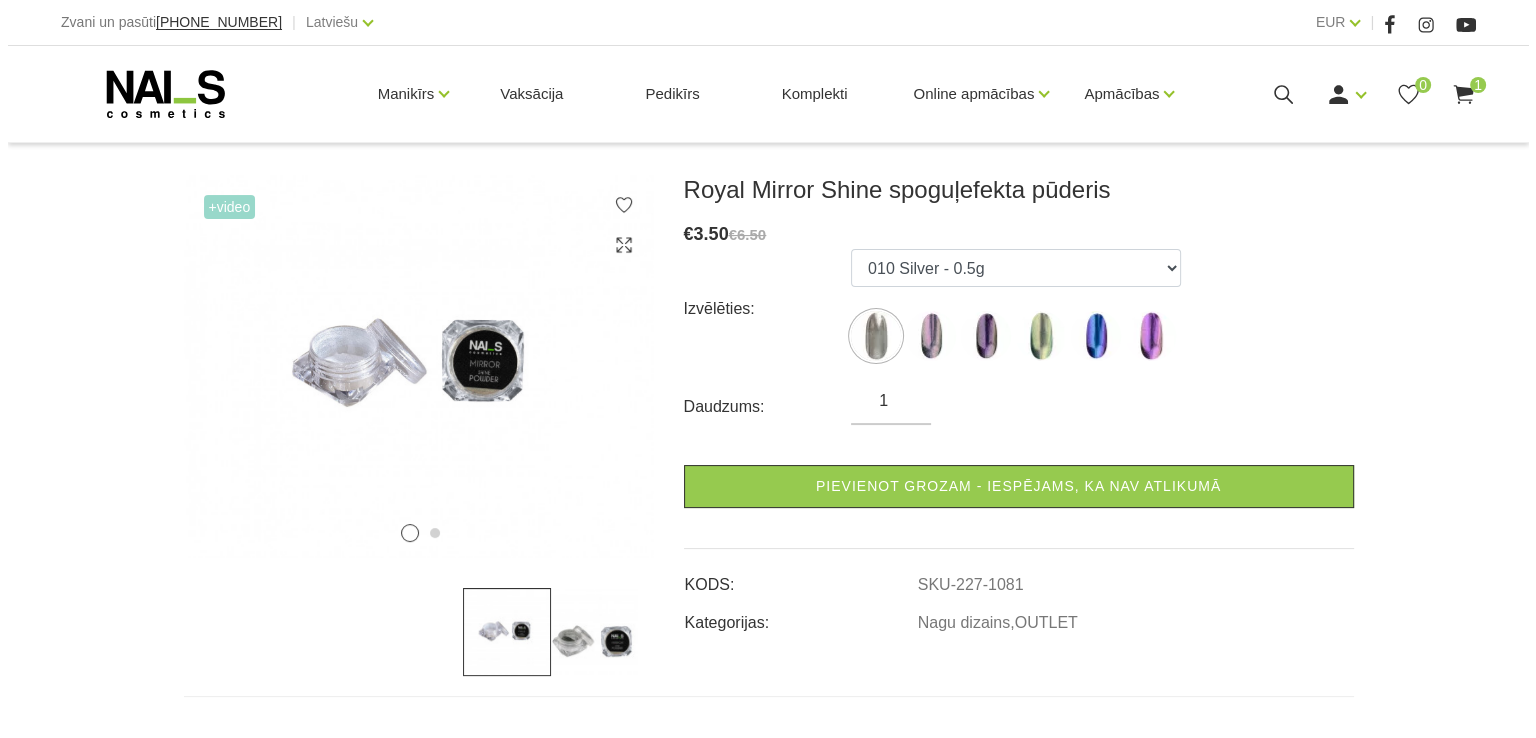scroll, scrollTop: 200, scrollLeft: 0, axis: vertical 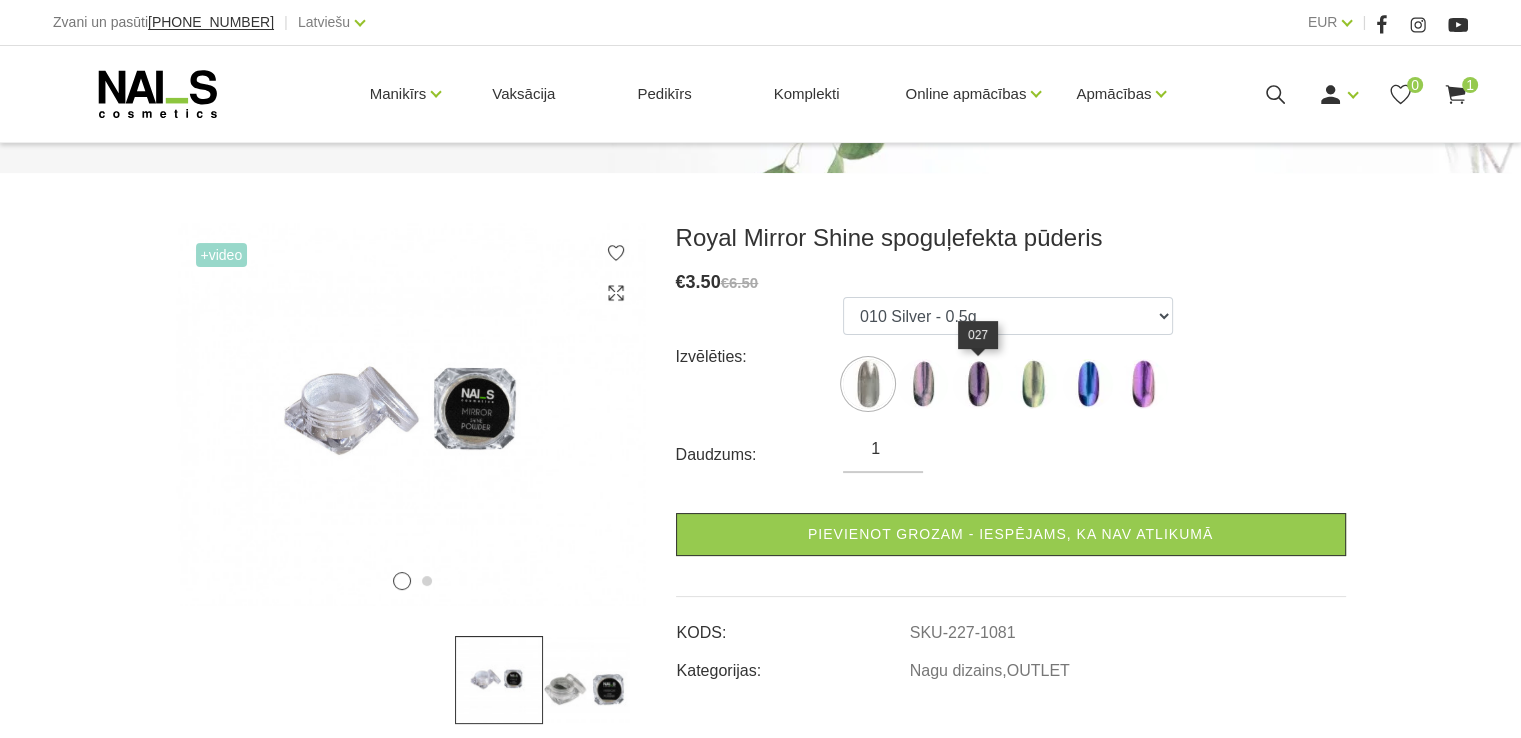 click at bounding box center [978, 384] 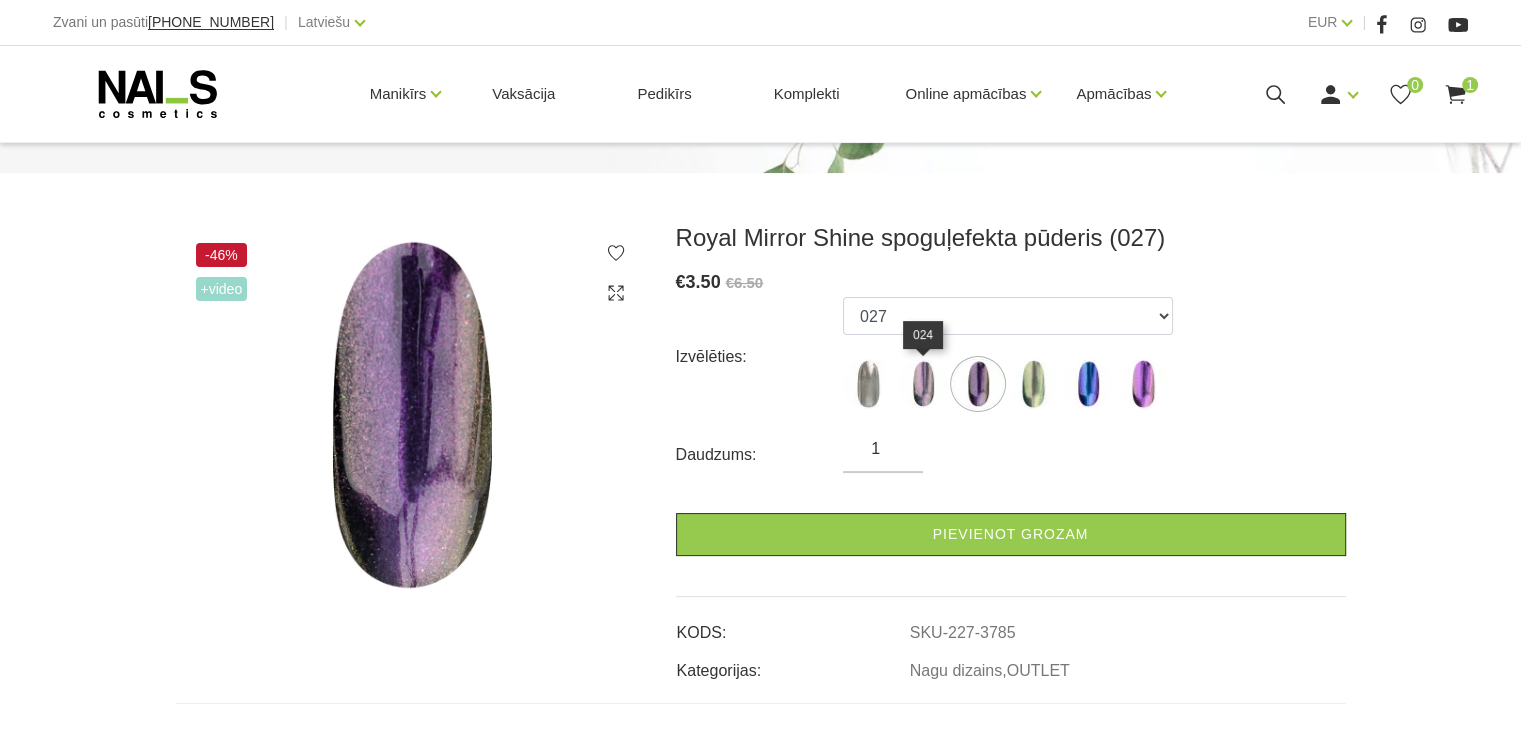 click at bounding box center (923, 384) 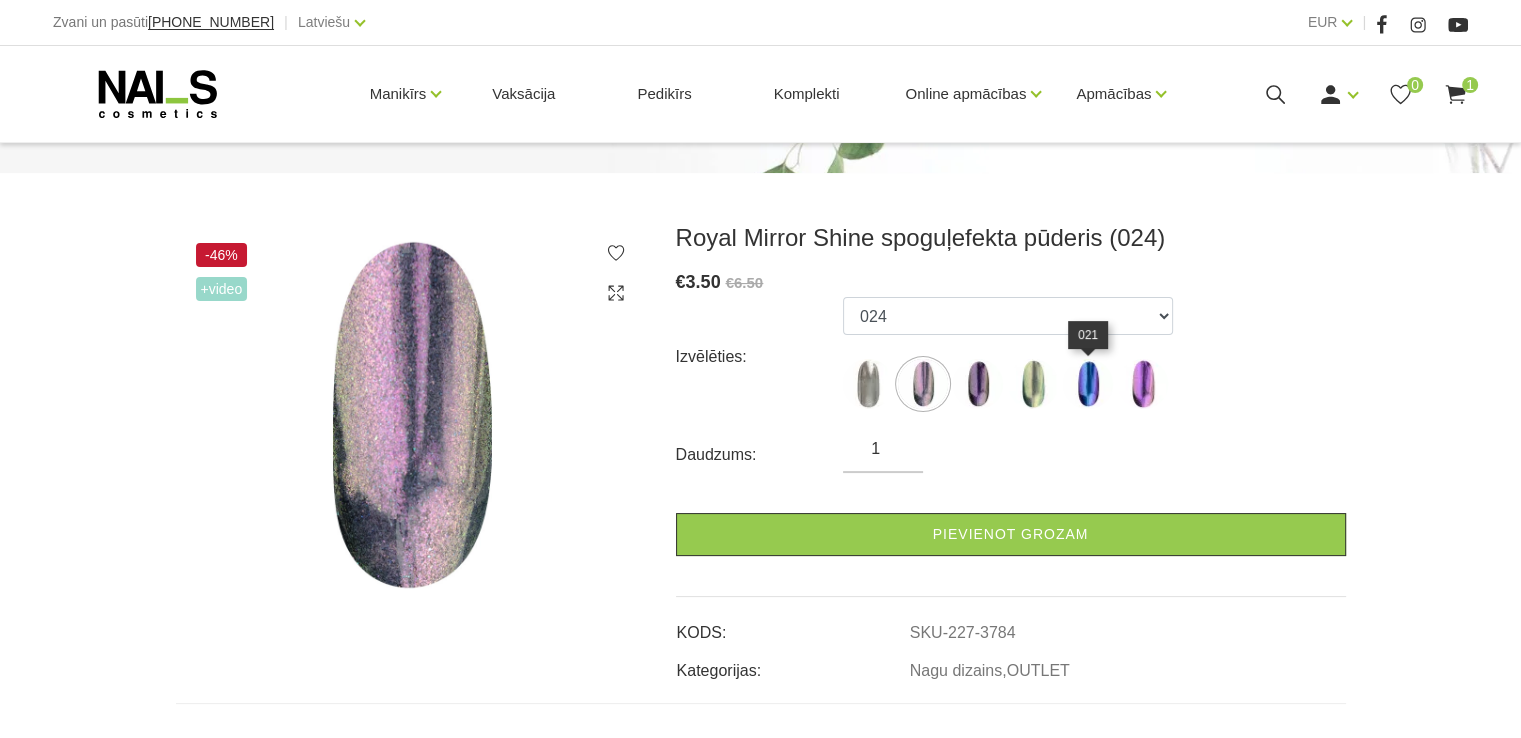 click at bounding box center [1088, 384] 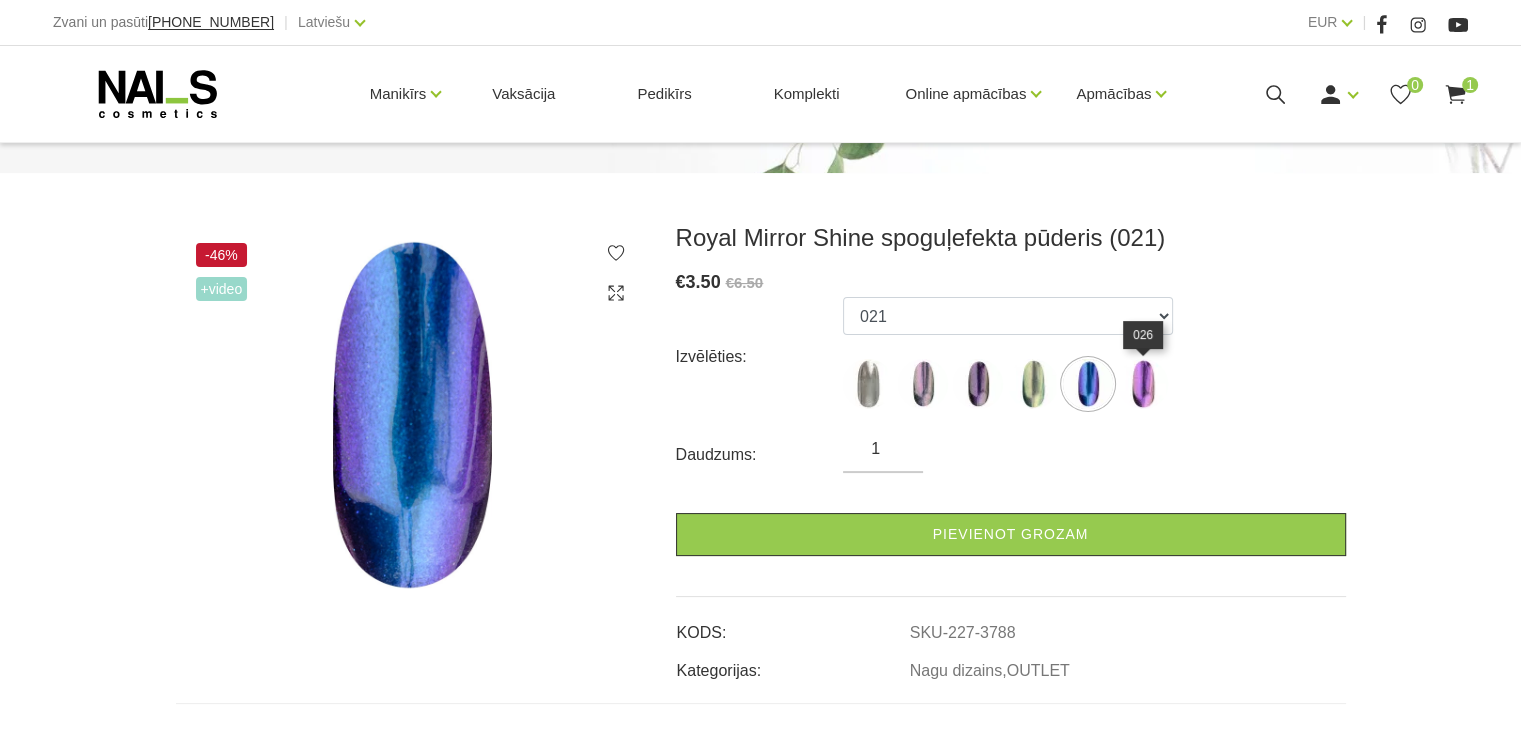 click at bounding box center (1143, 384) 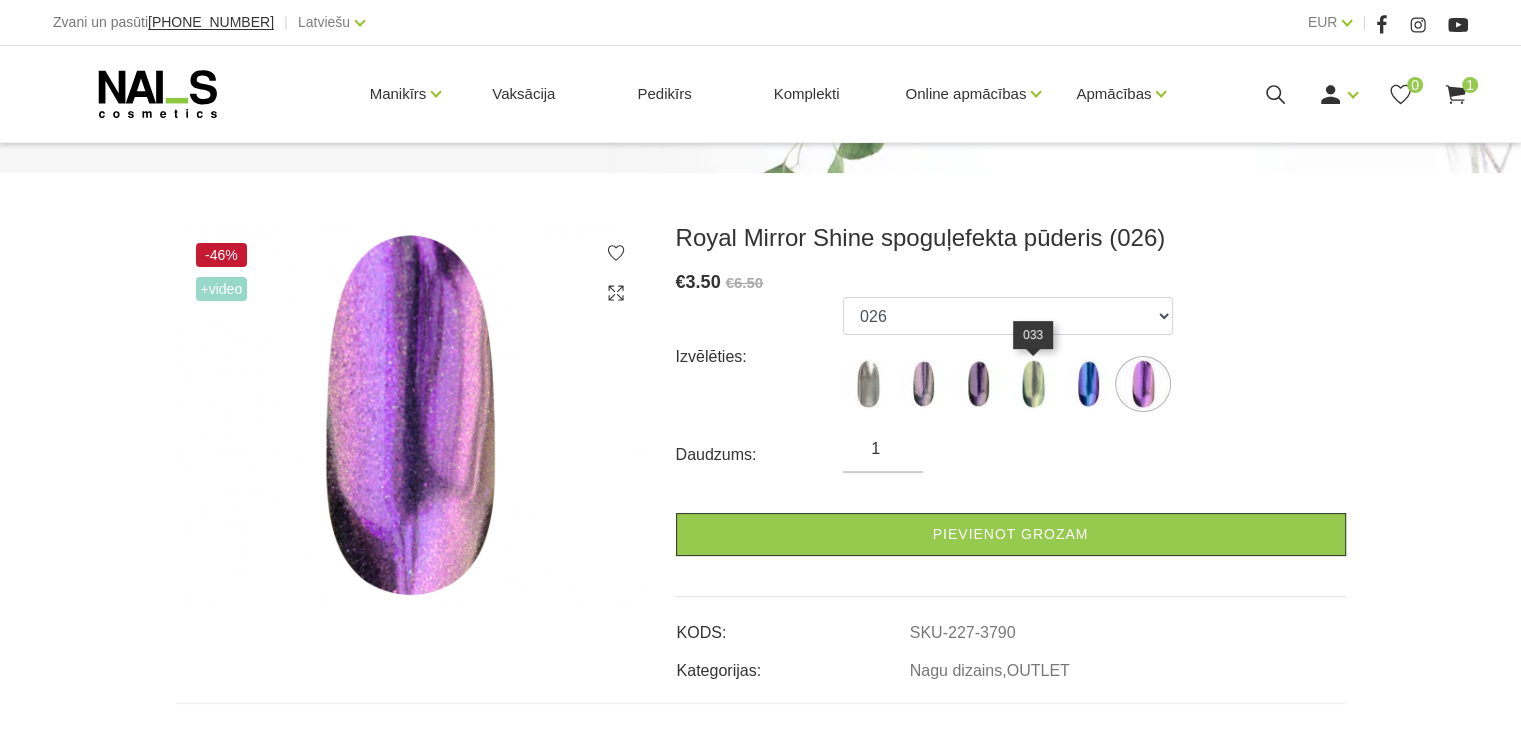 click at bounding box center (1033, 384) 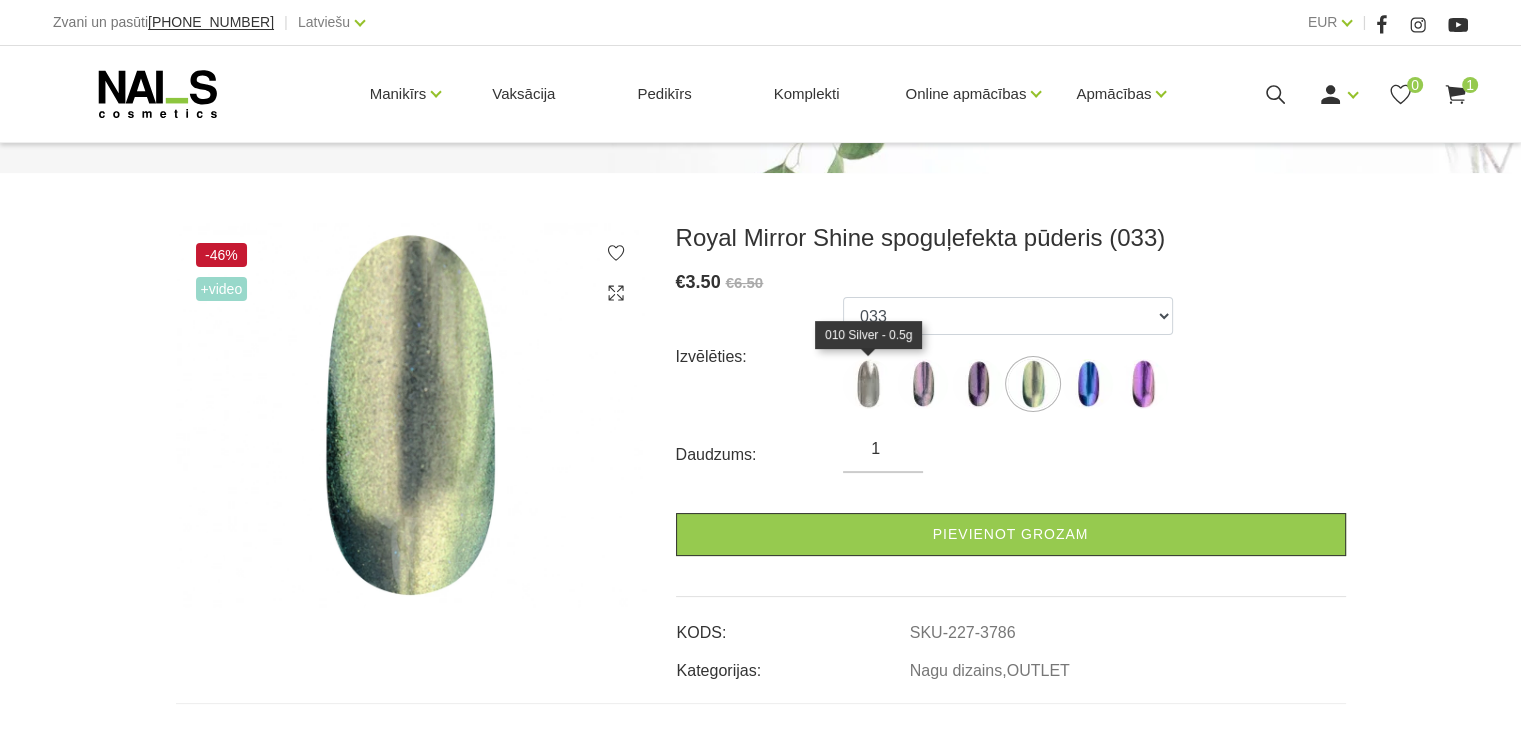 click at bounding box center [868, 384] 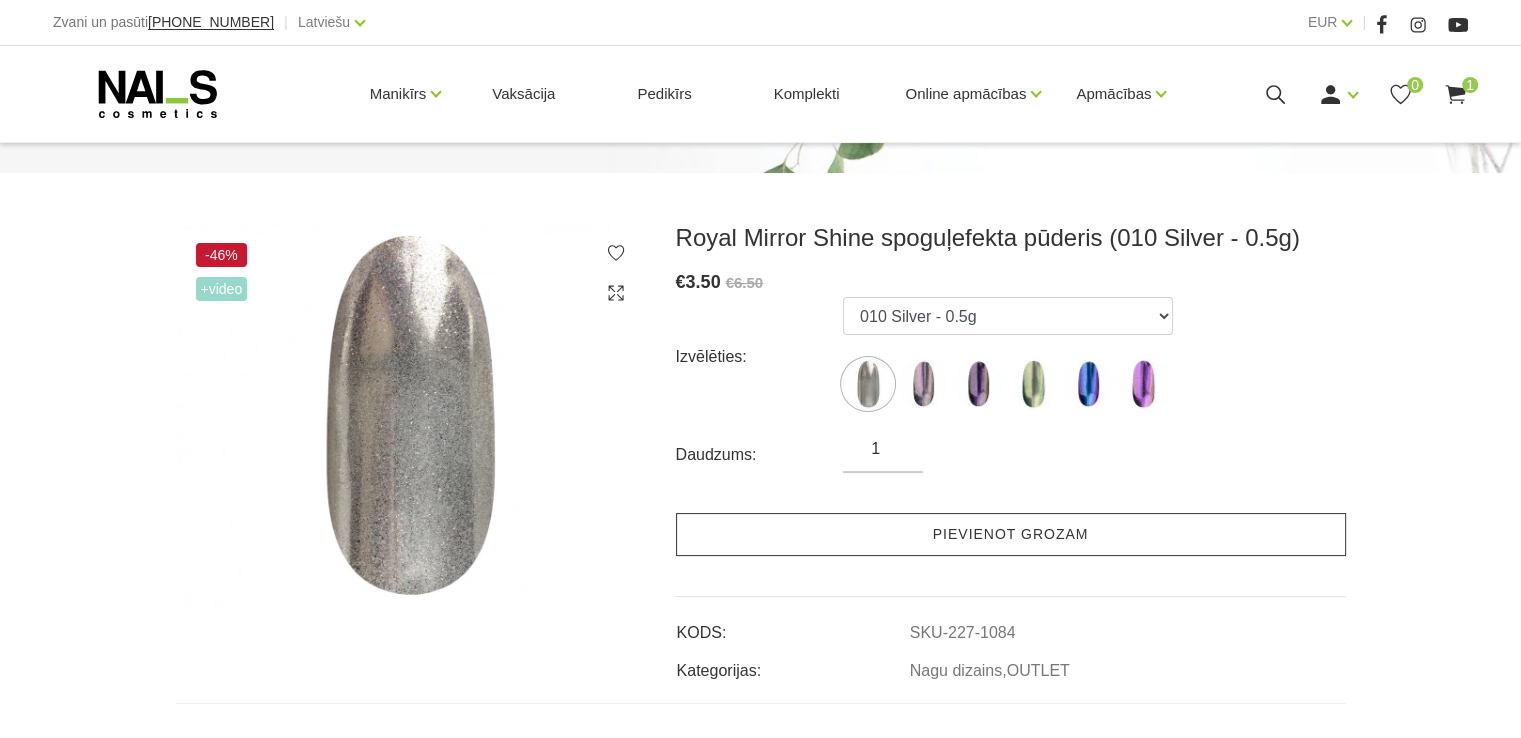 click on "Pievienot grozam" at bounding box center [1011, 534] 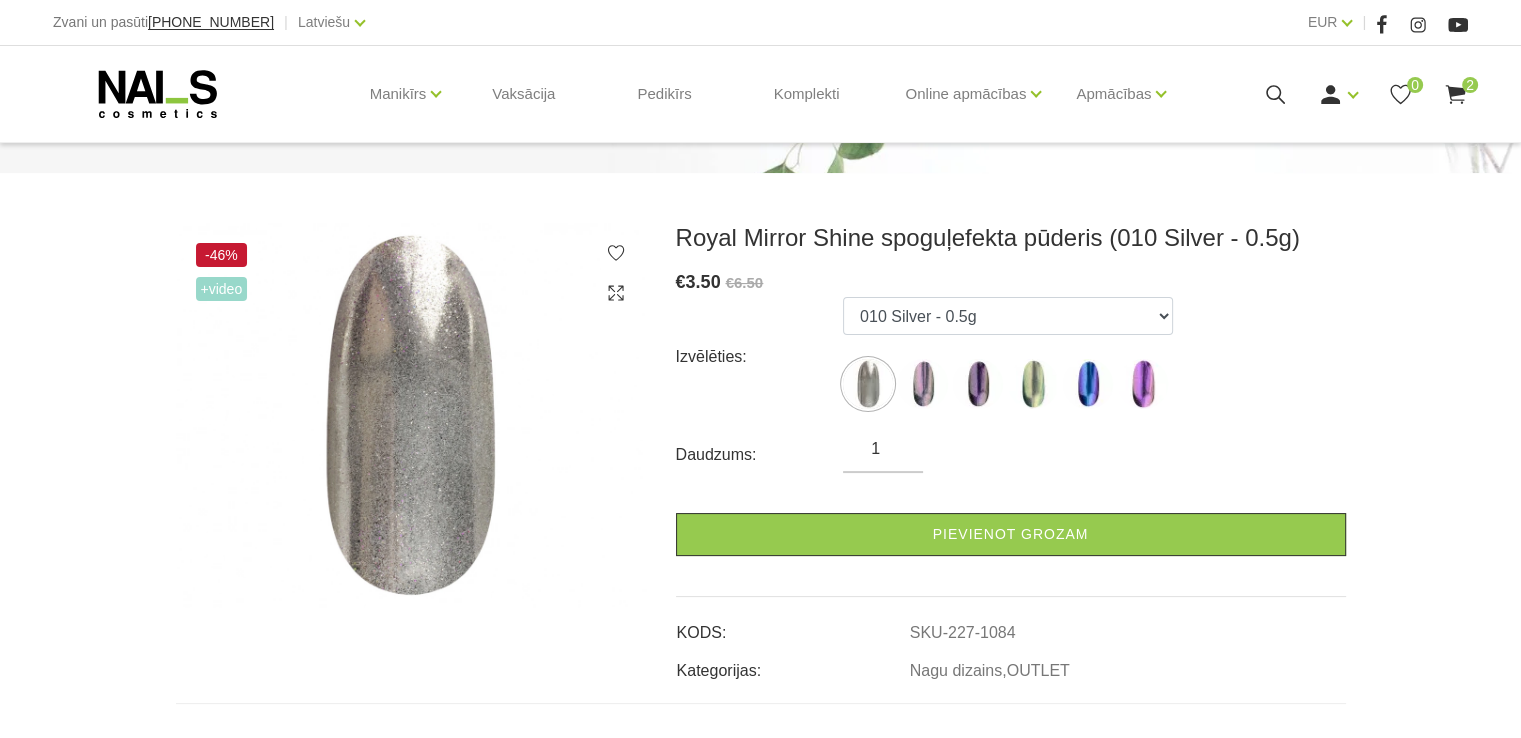 click 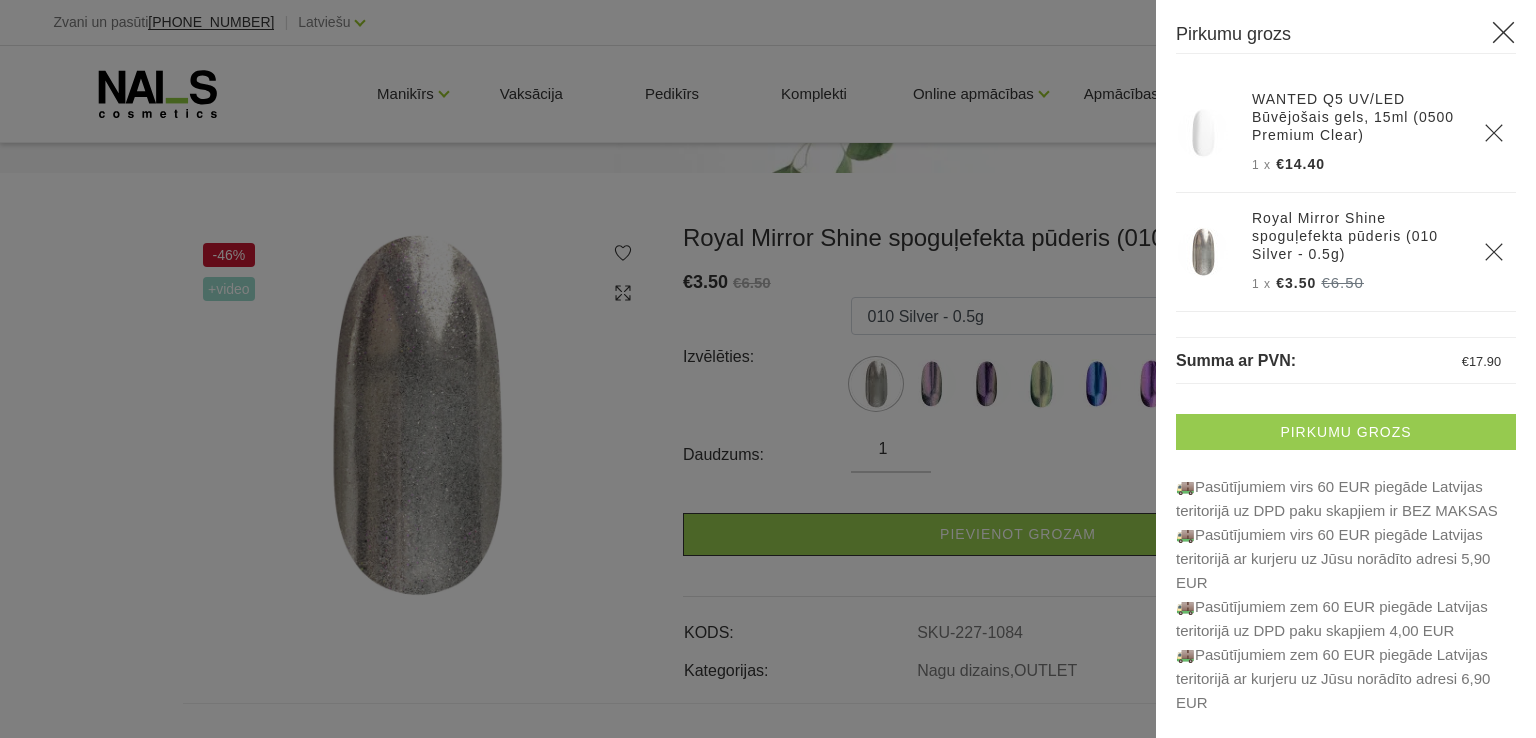click on "Pirkumu grozs" at bounding box center (1346, 432) 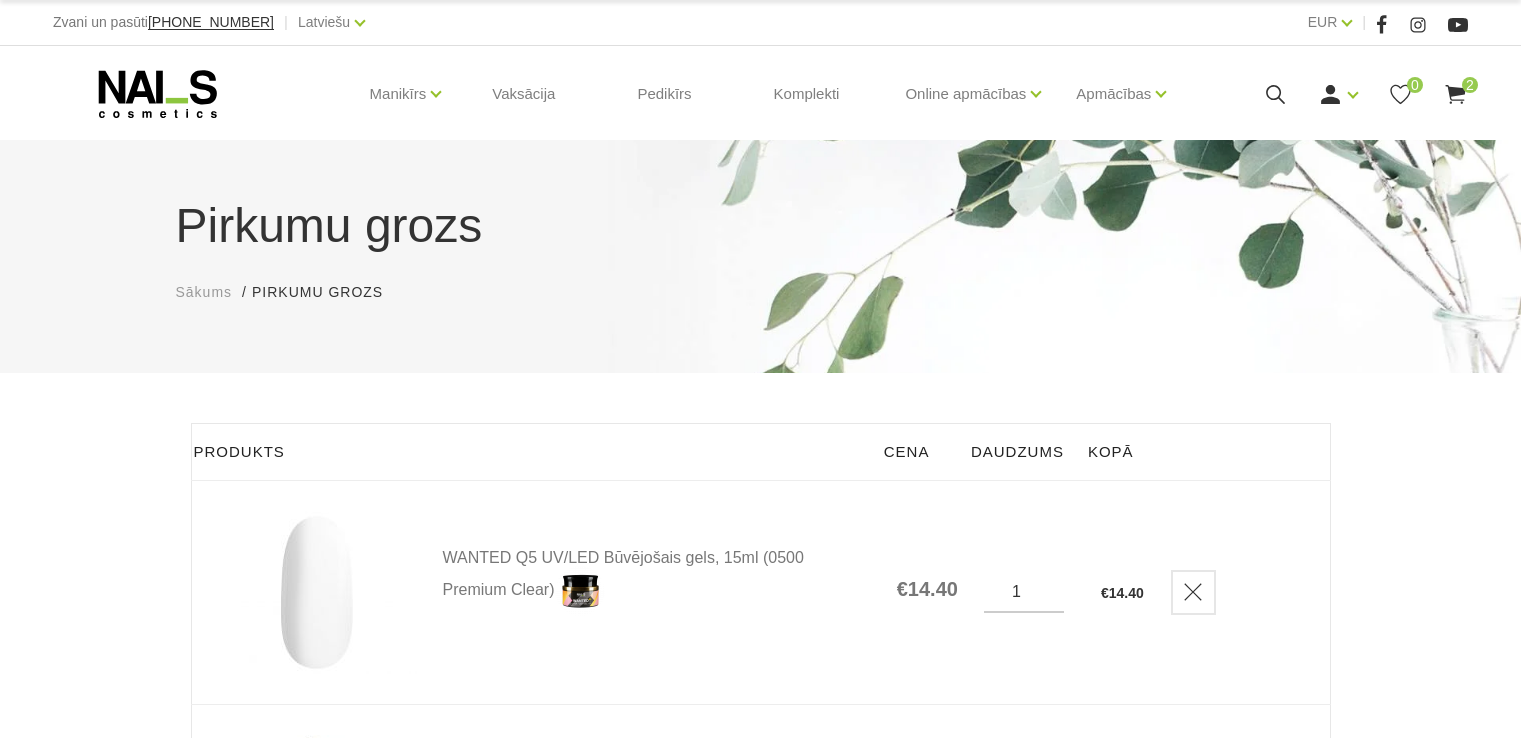 scroll, scrollTop: 0, scrollLeft: 0, axis: both 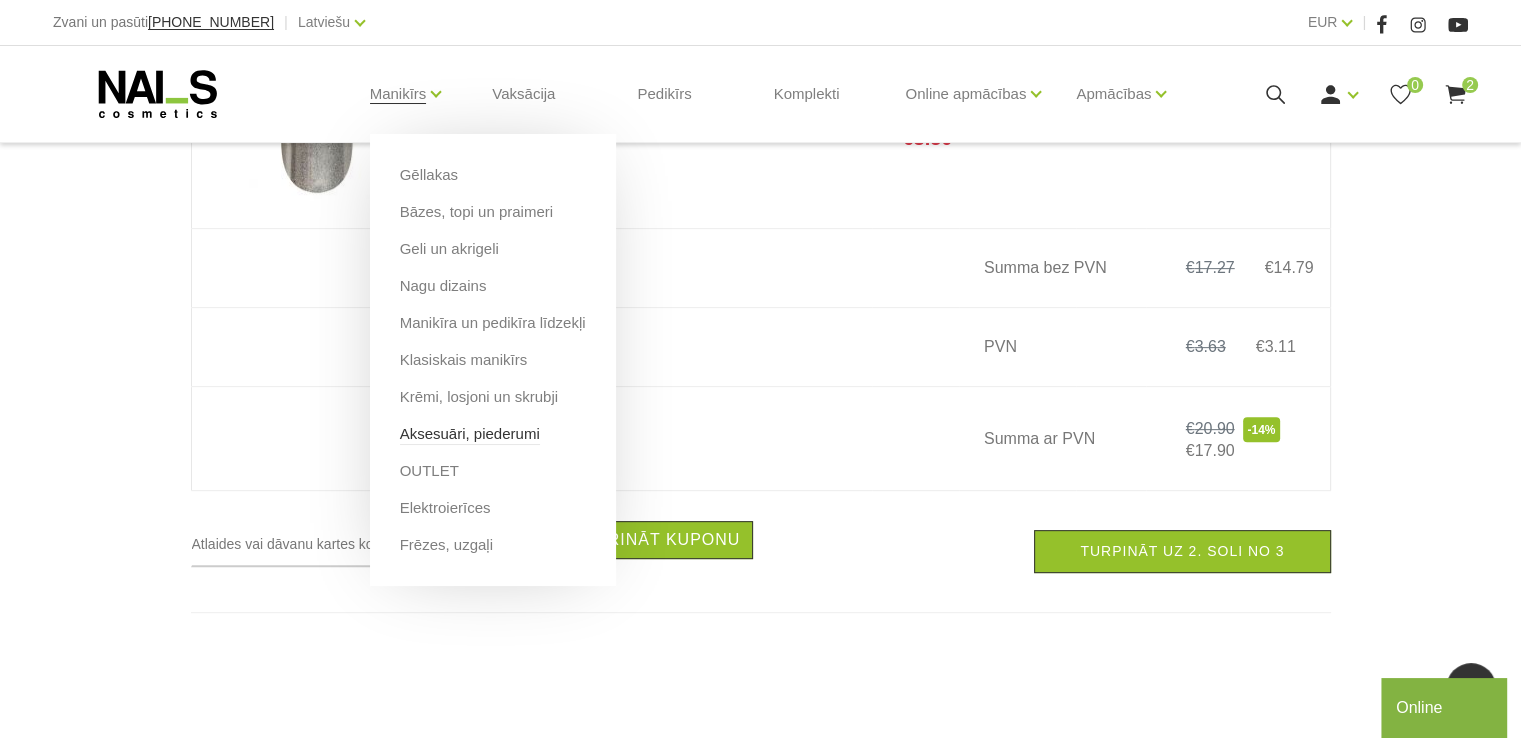 click on "Aksesuāri, piederumi" at bounding box center (470, 434) 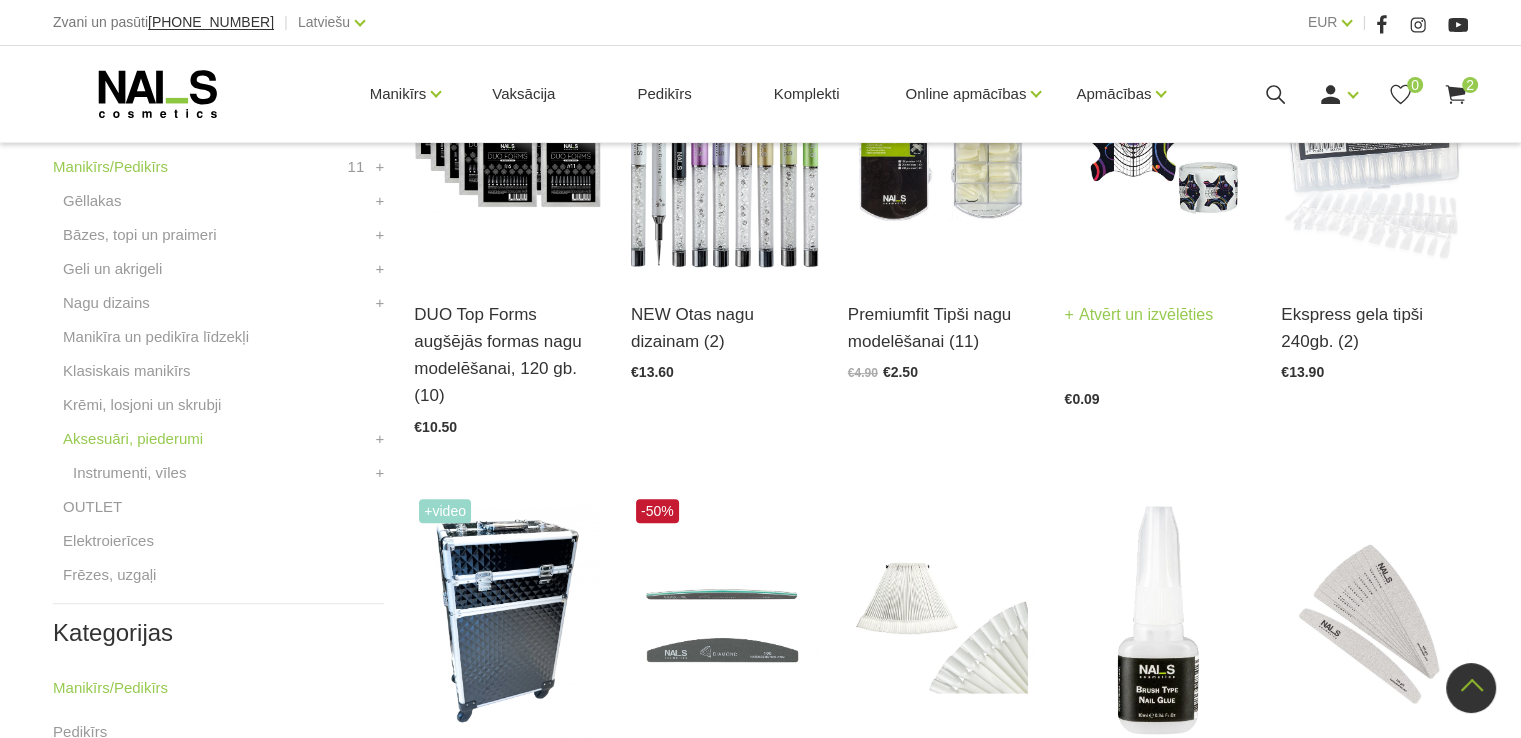 scroll, scrollTop: 500, scrollLeft: 0, axis: vertical 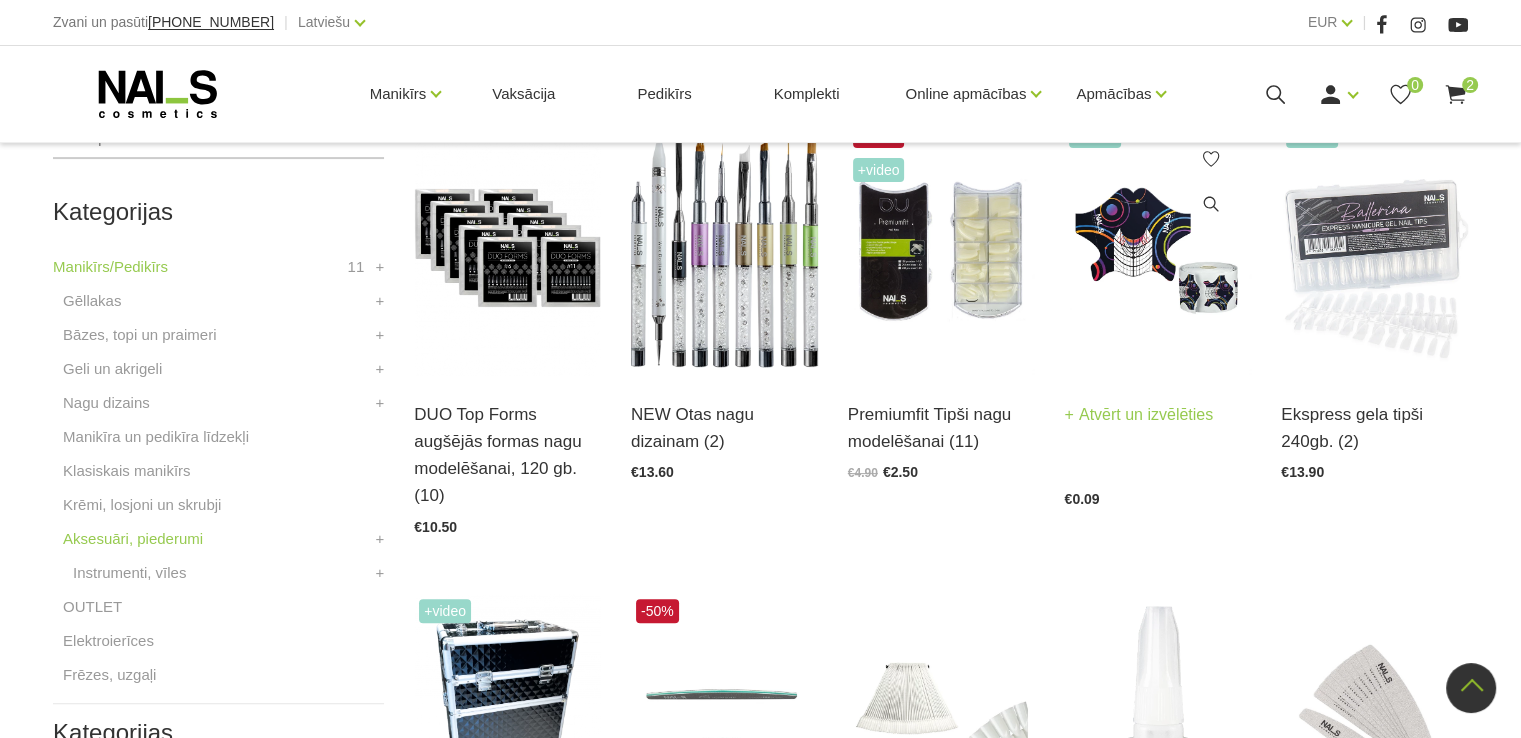 click at bounding box center (1157, 247) 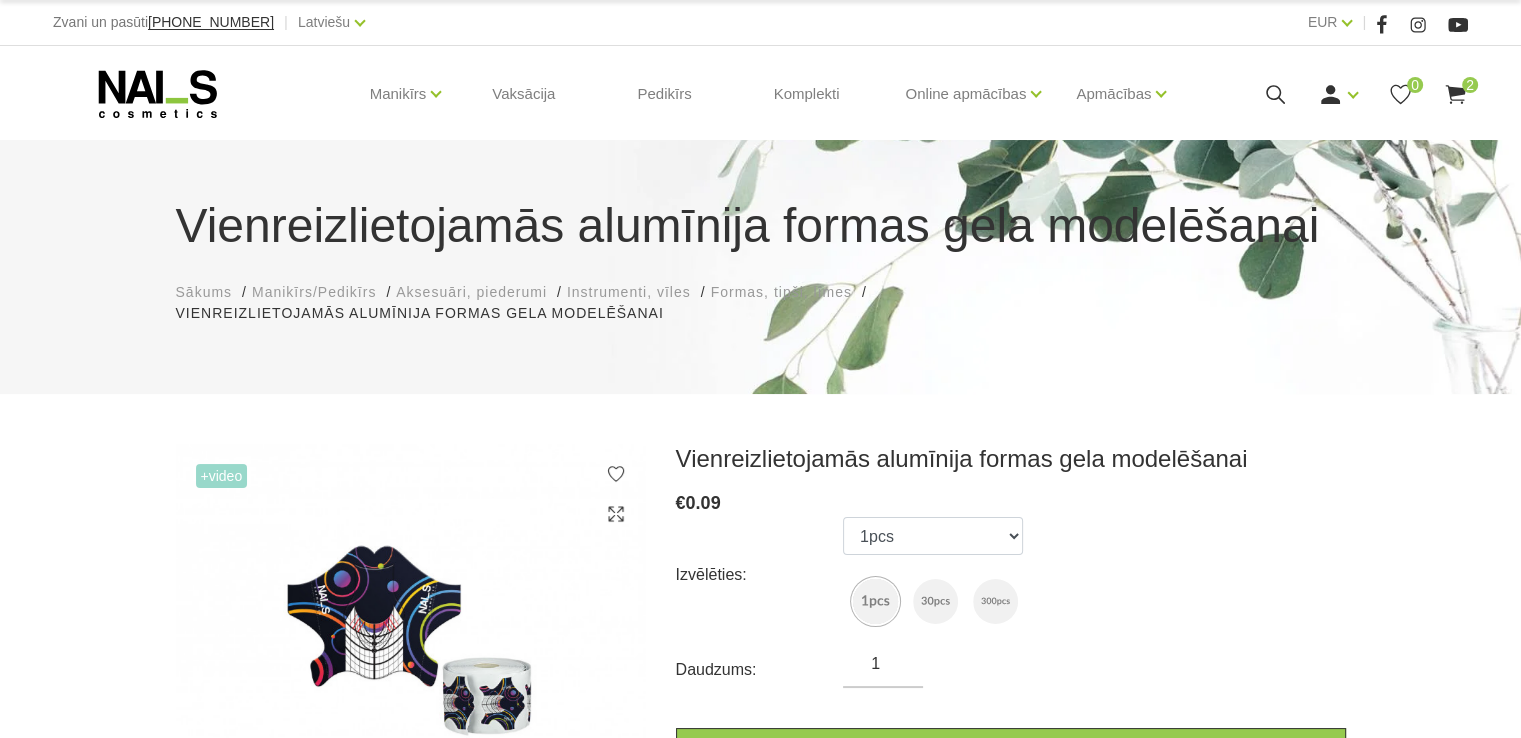 scroll, scrollTop: 200, scrollLeft: 0, axis: vertical 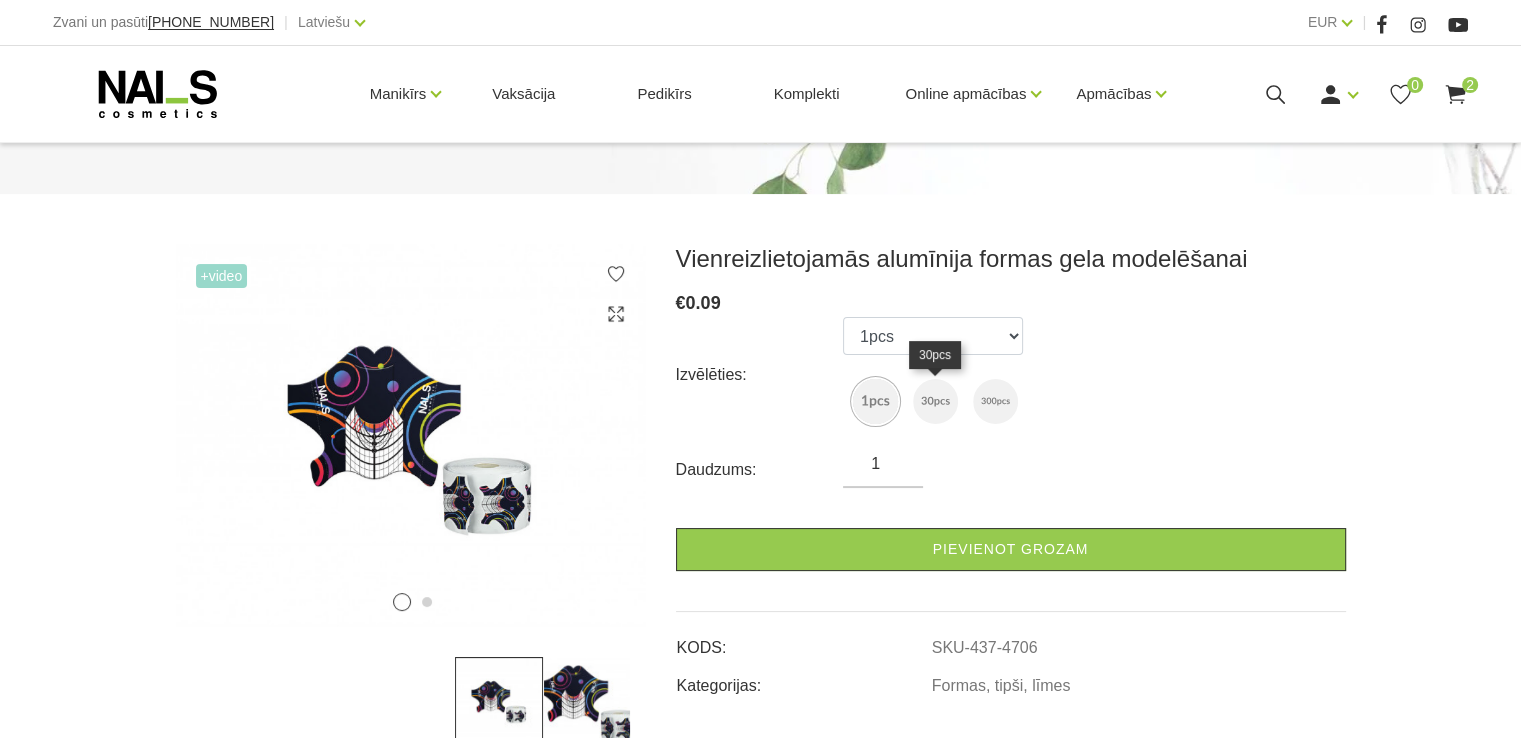 click at bounding box center [935, 401] 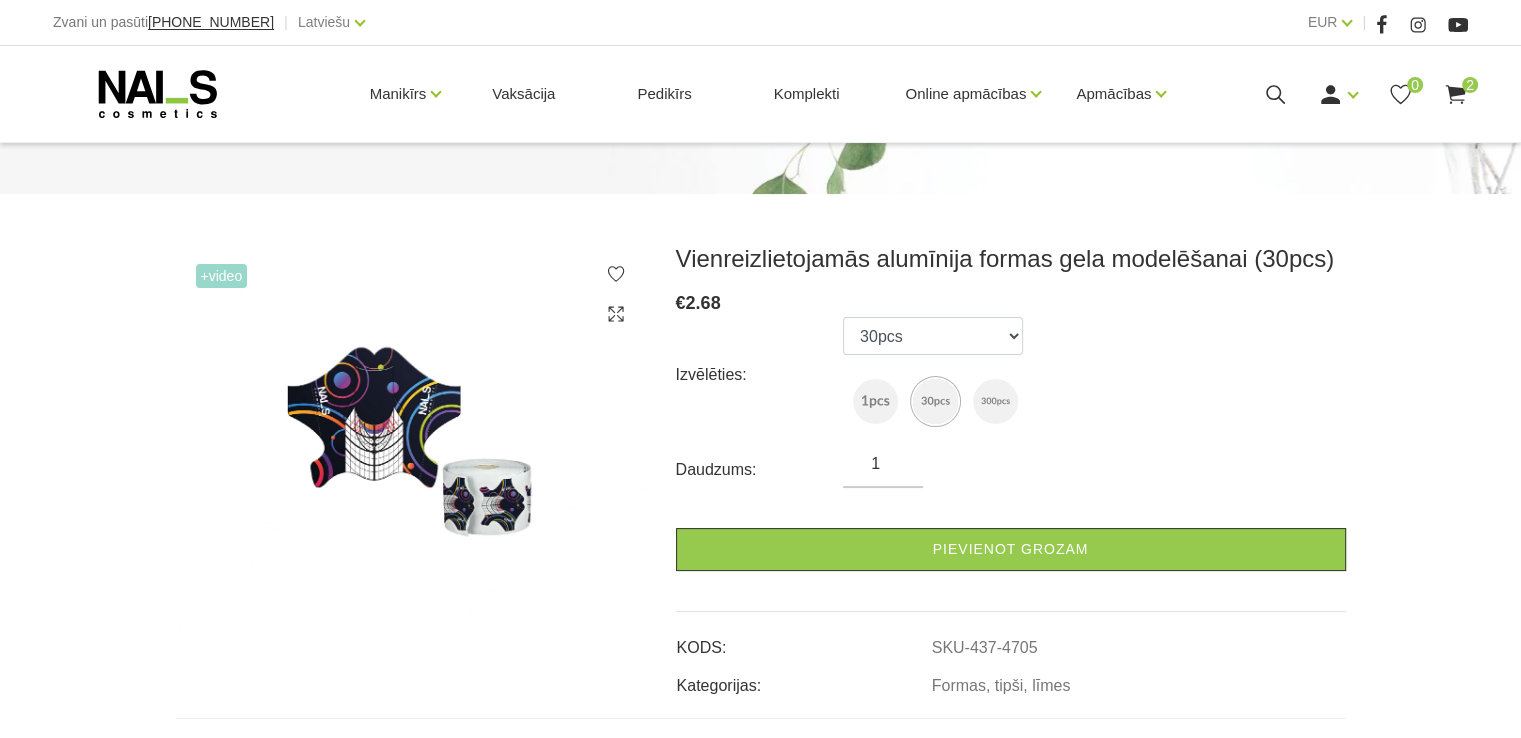 scroll, scrollTop: 400, scrollLeft: 0, axis: vertical 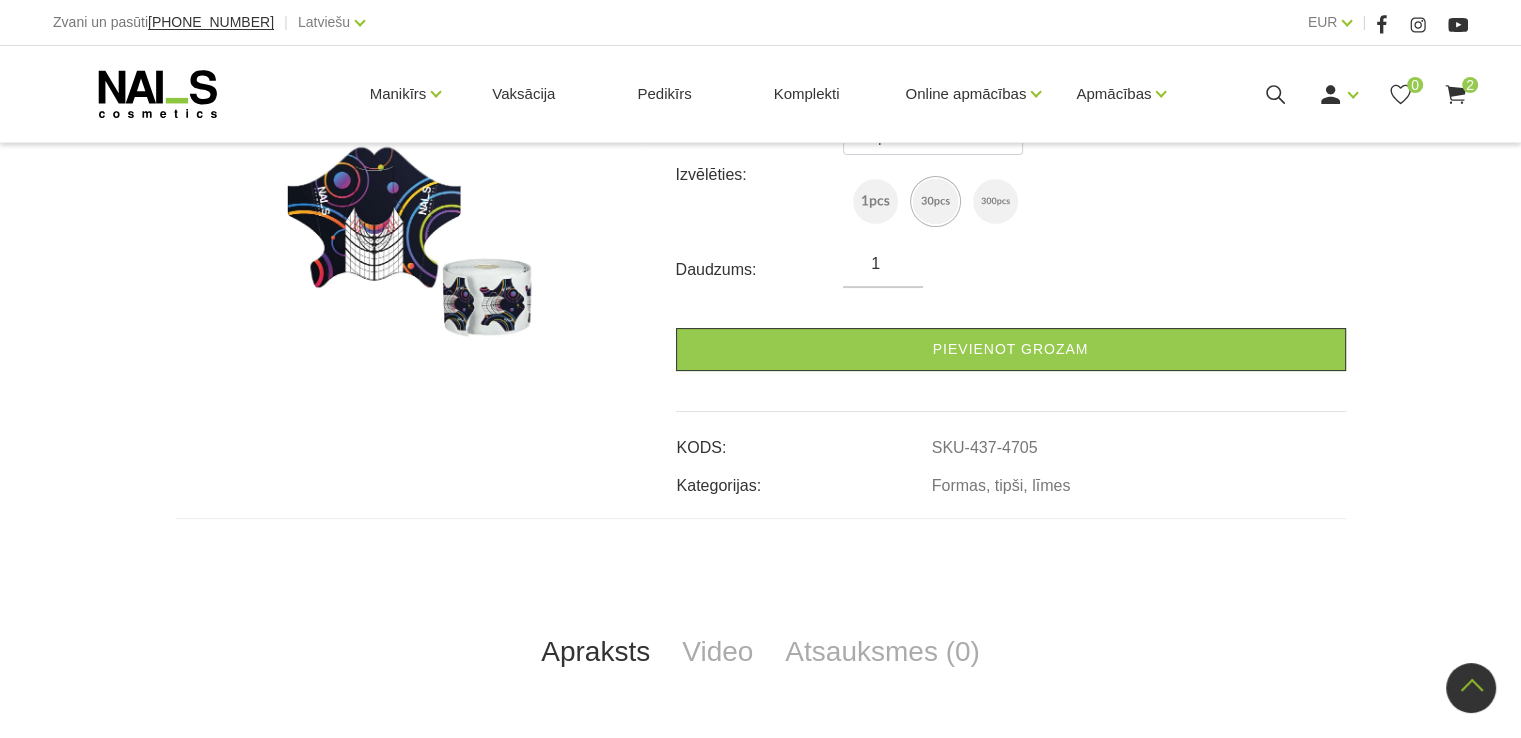 click at bounding box center [995, 201] 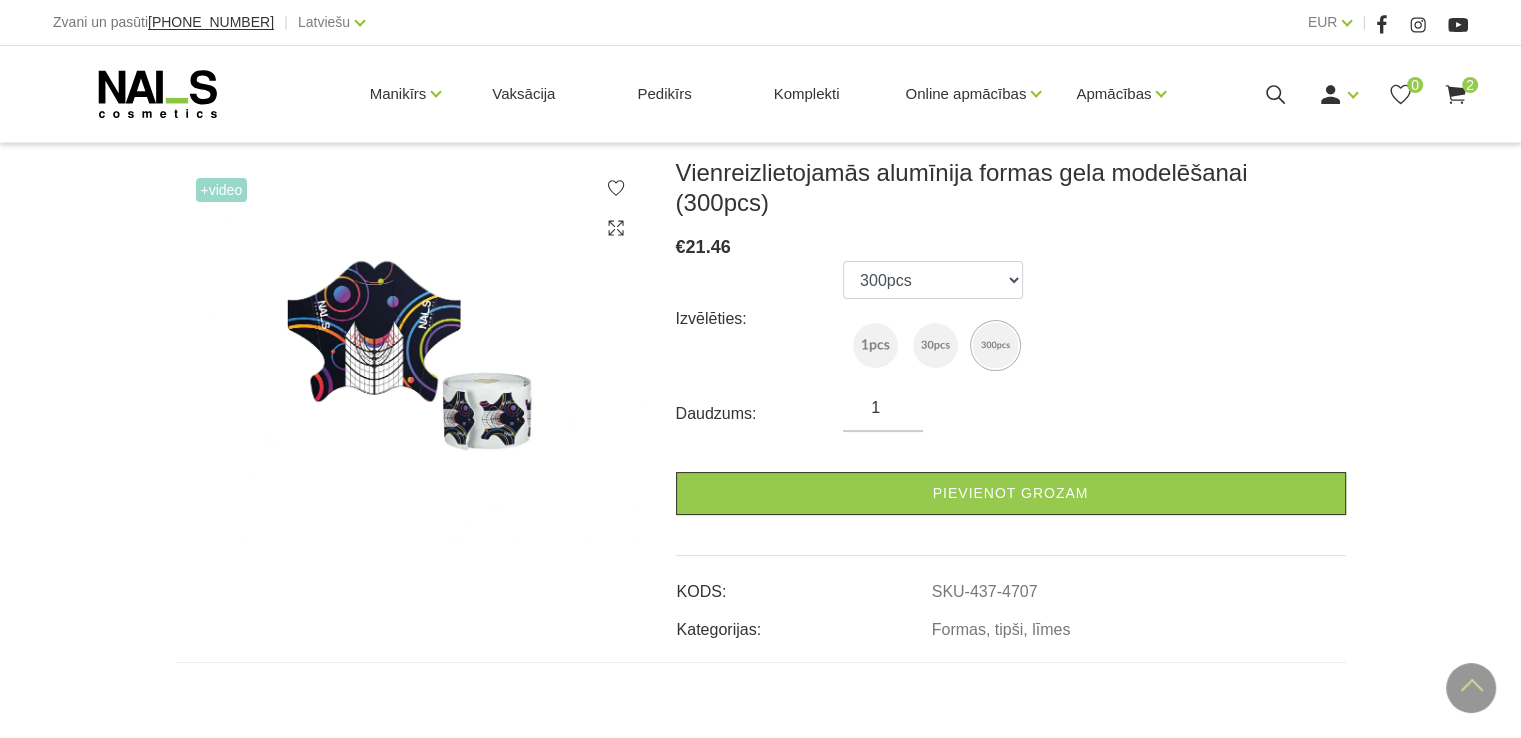 scroll, scrollTop: 200, scrollLeft: 0, axis: vertical 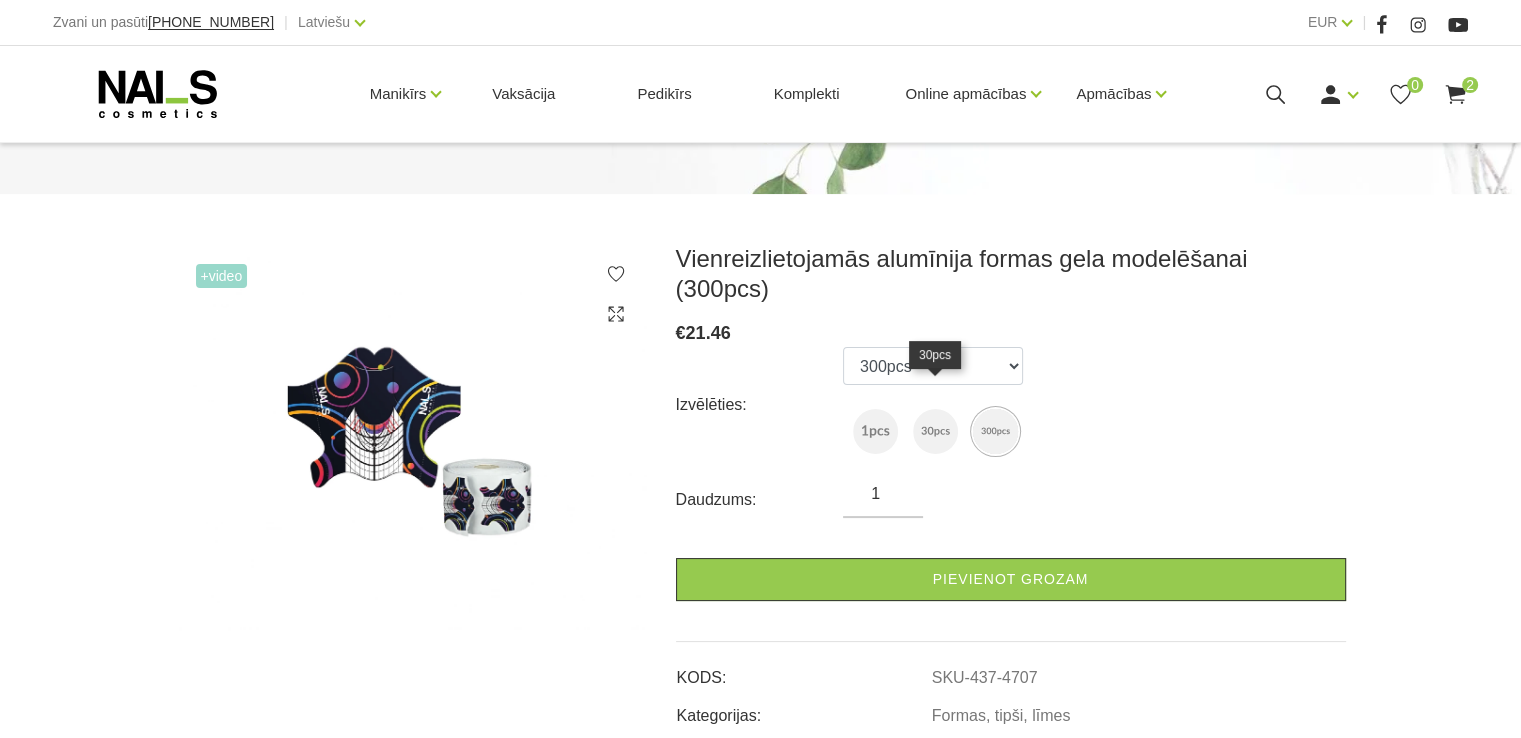 click at bounding box center (935, 431) 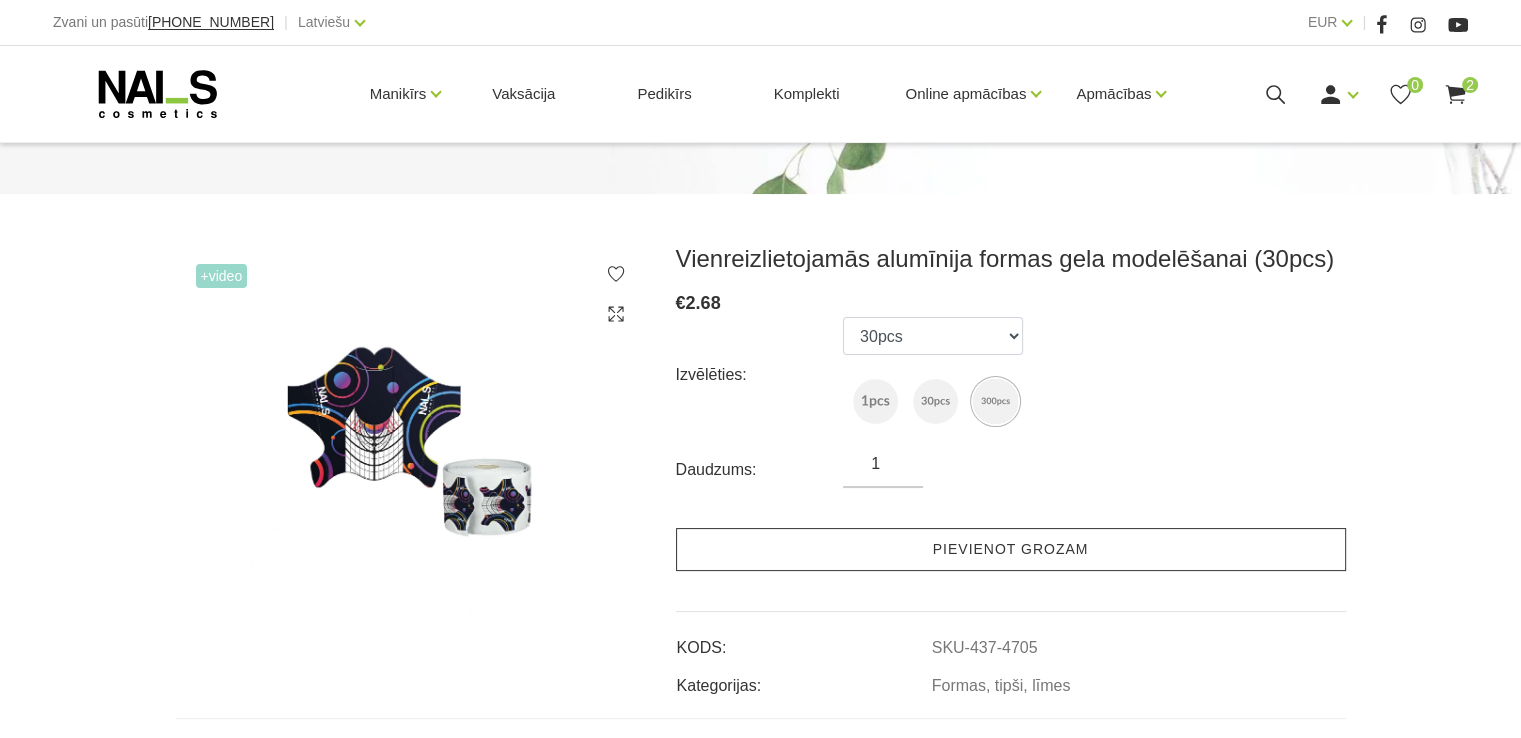 click on "Pievienot grozam" at bounding box center (1011, 549) 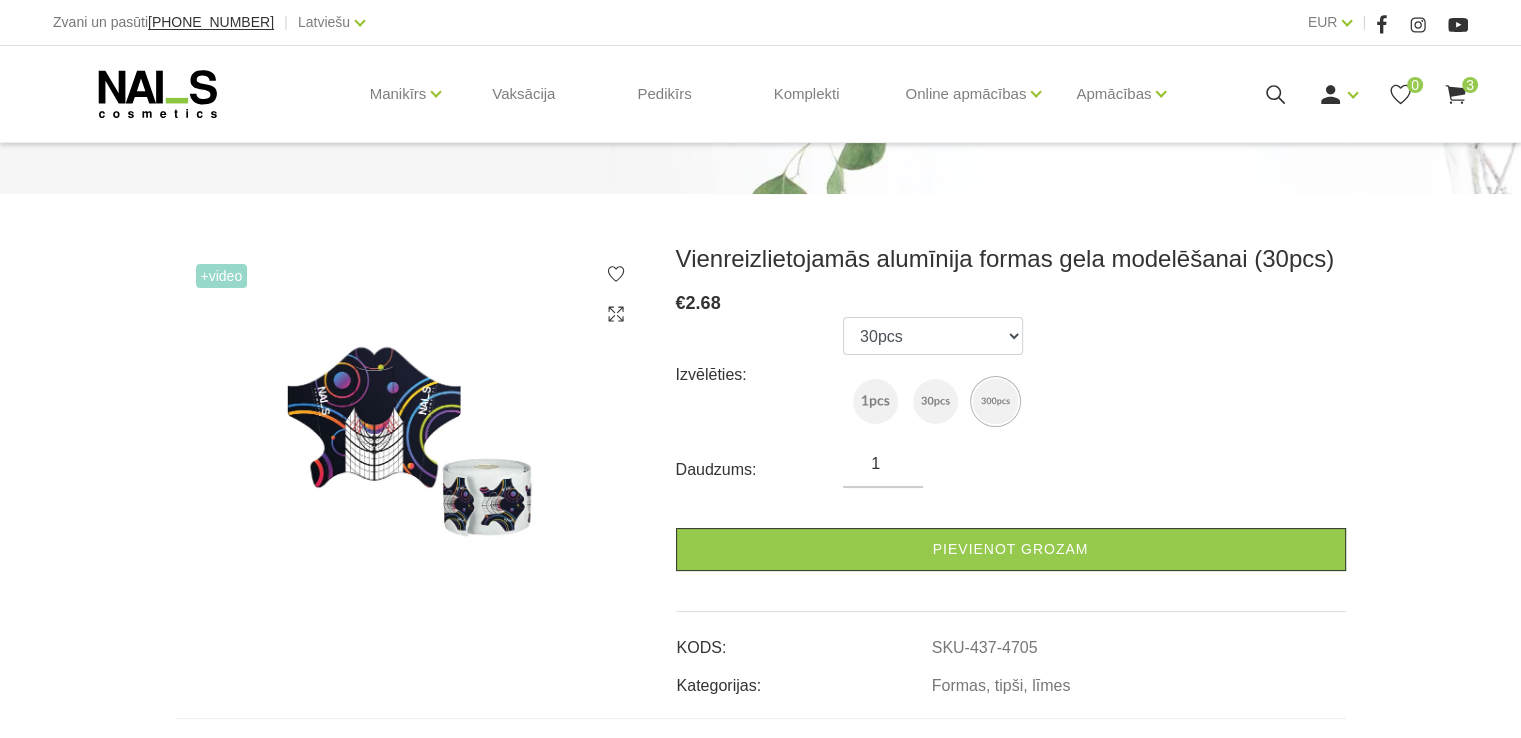 click 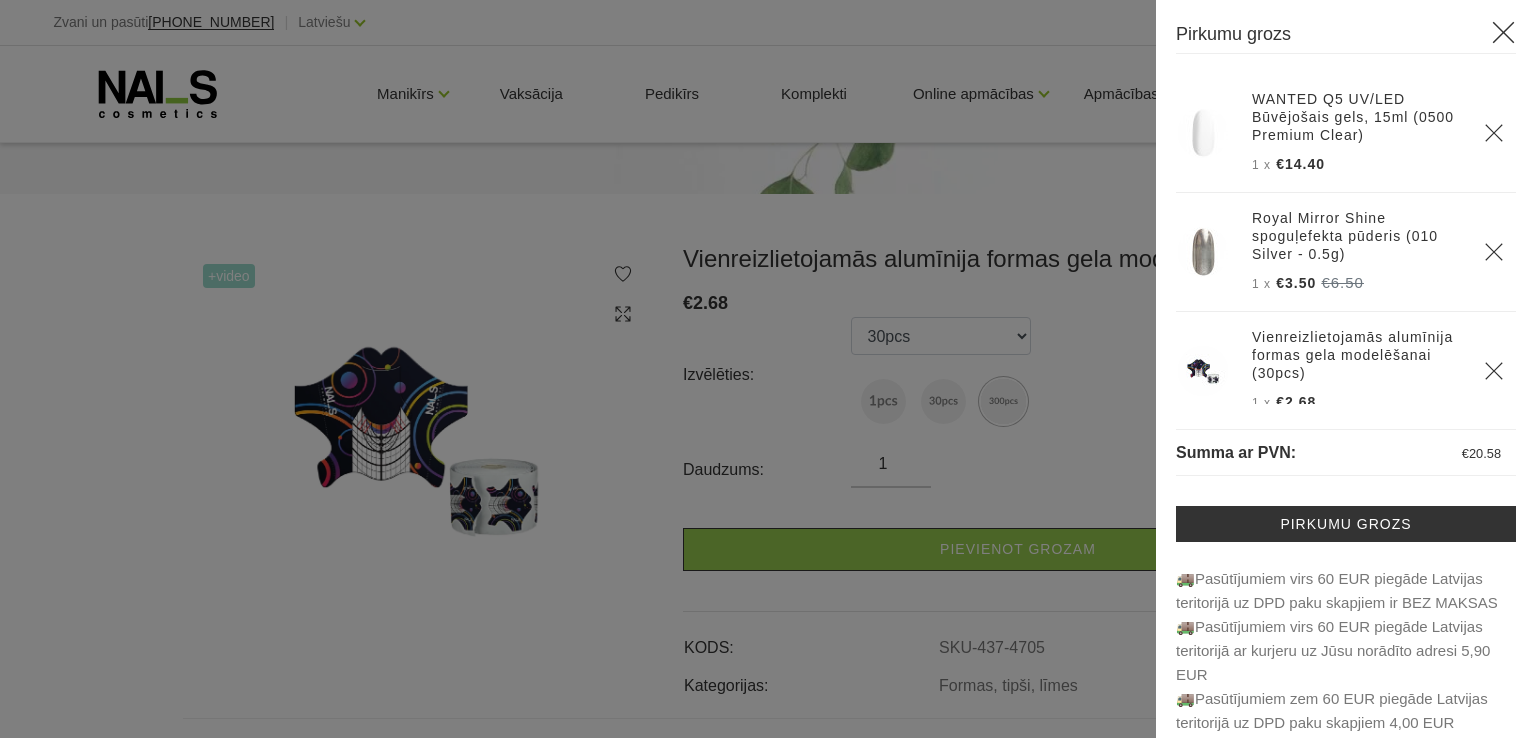 drag, startPoint x: 861, startPoint y: 184, endPoint x: 844, endPoint y: 181, distance: 17.262676 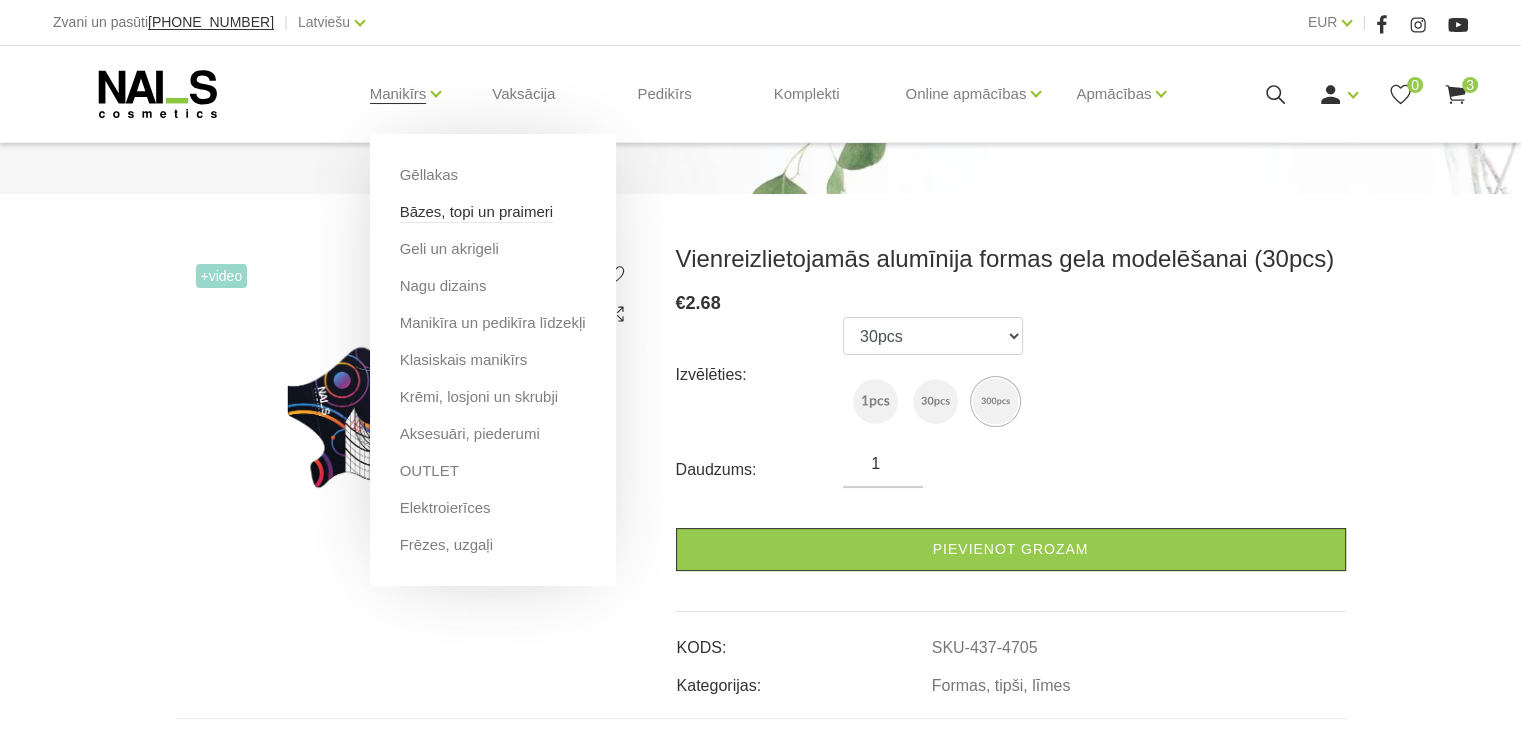 click on "Bāzes, topi un praimeri" at bounding box center [476, 212] 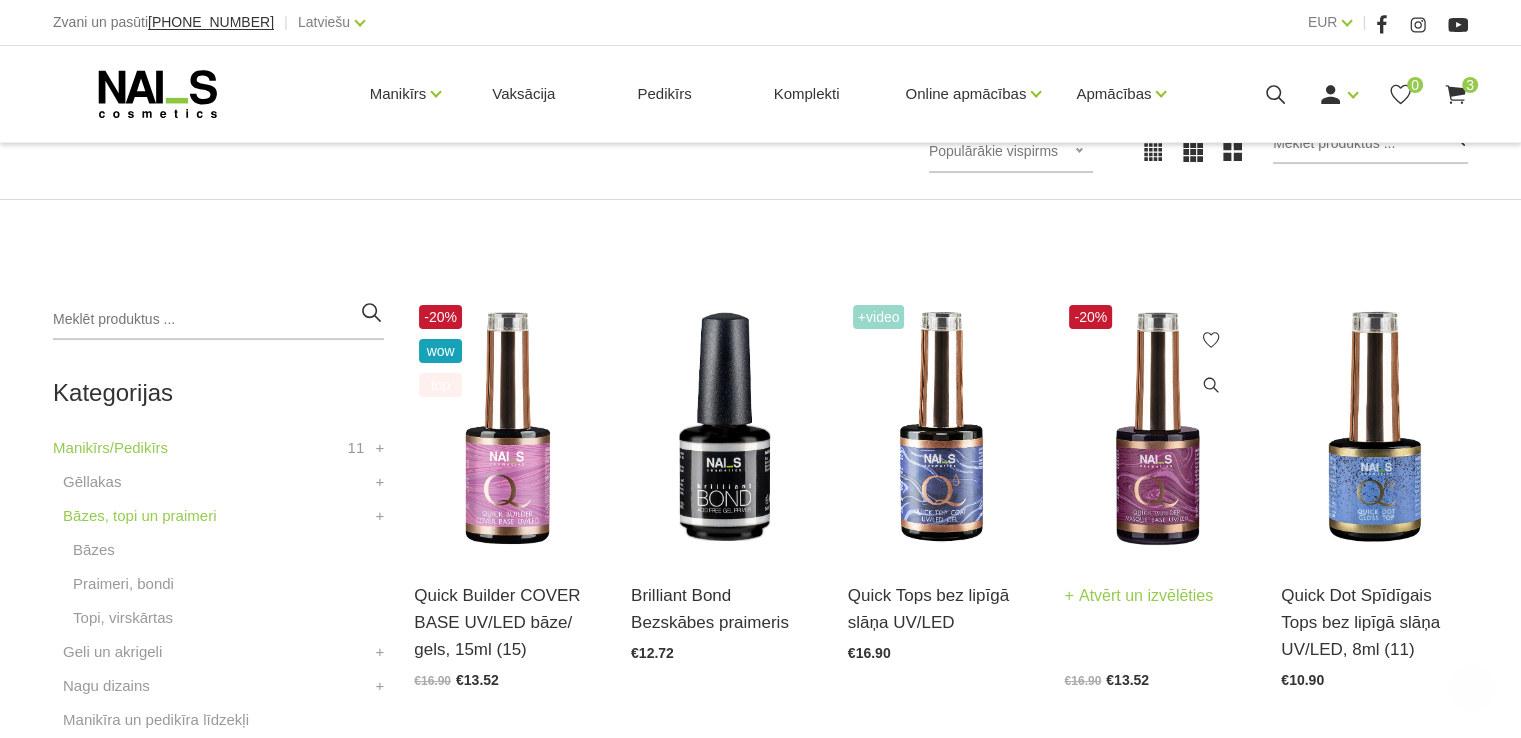 scroll, scrollTop: 400, scrollLeft: 0, axis: vertical 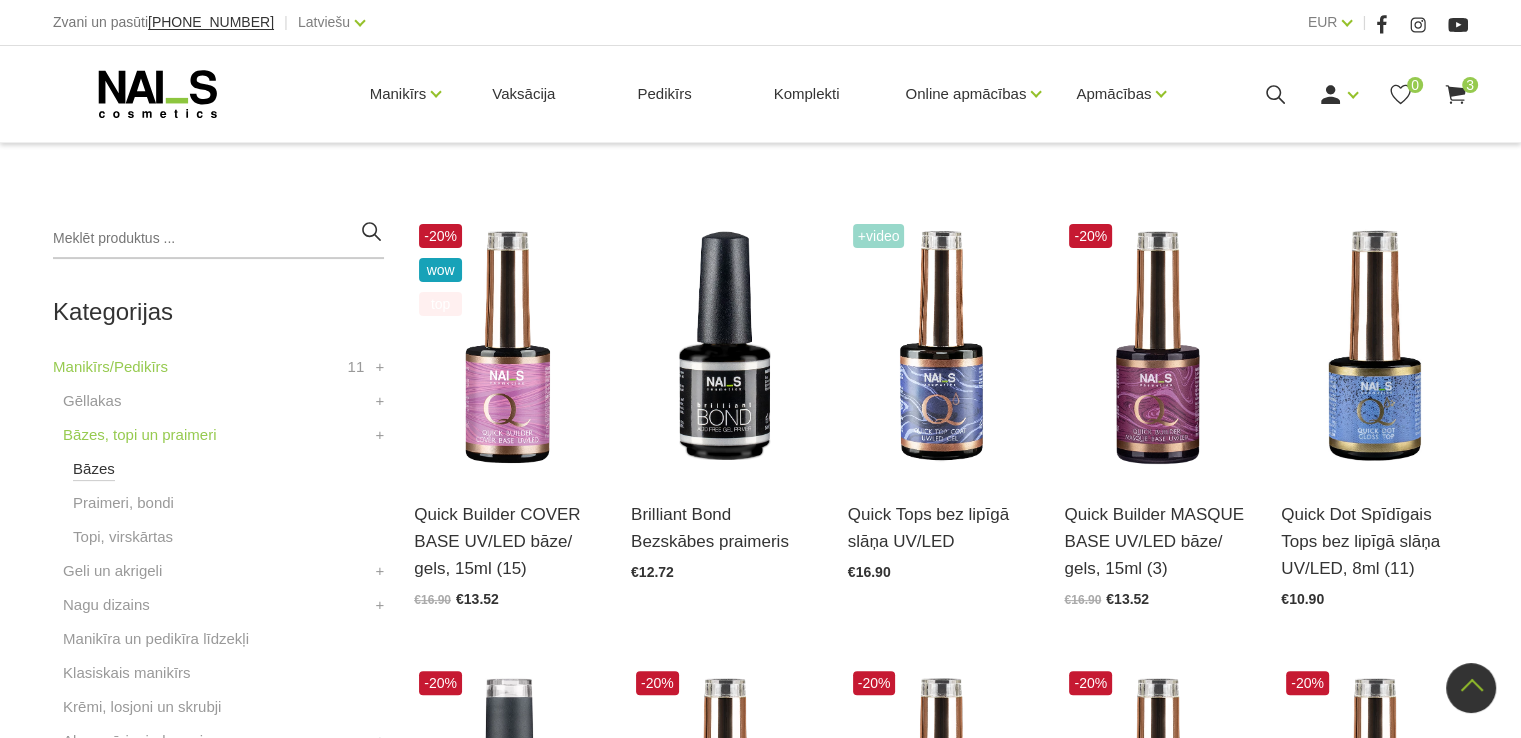 click on "Bāzes" at bounding box center (94, 469) 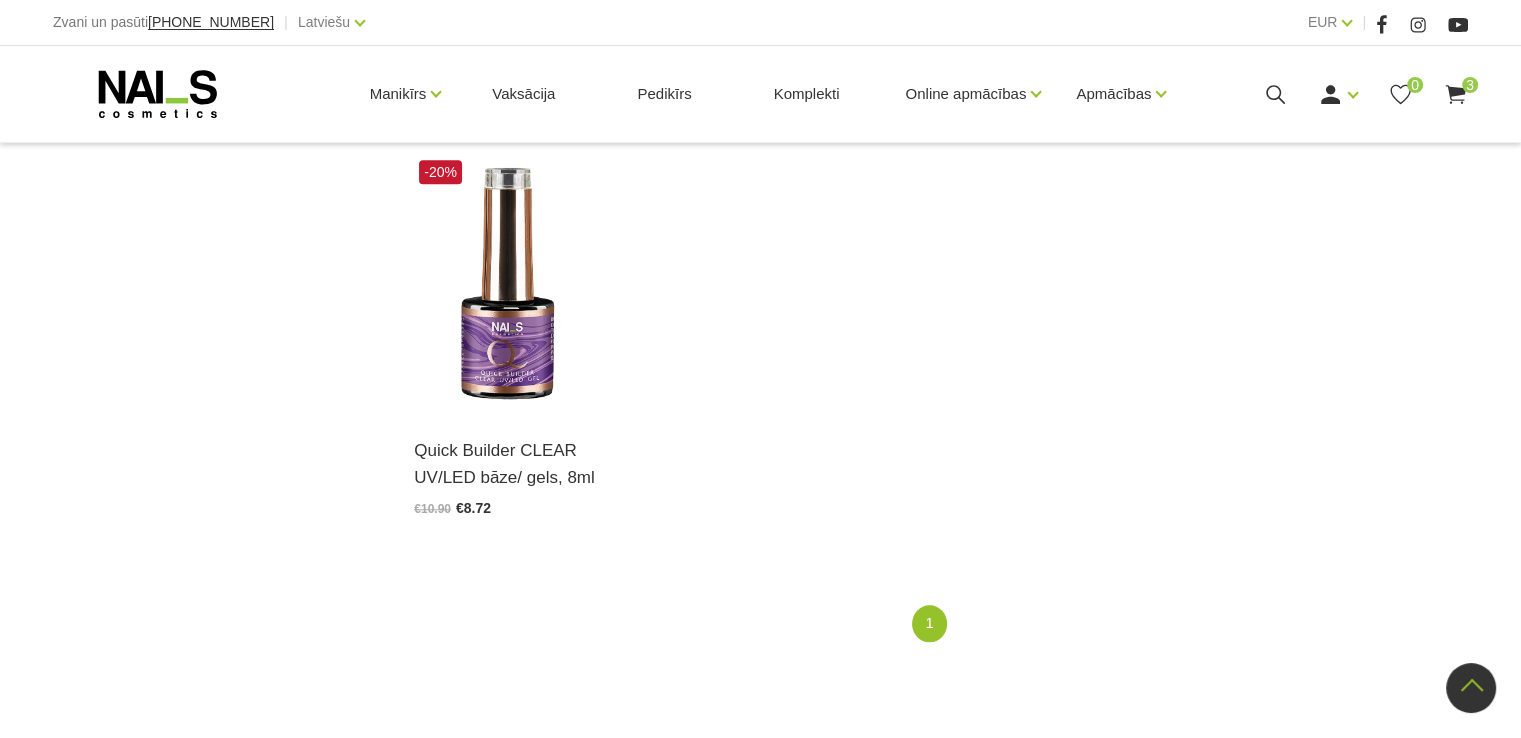 scroll, scrollTop: 1900, scrollLeft: 0, axis: vertical 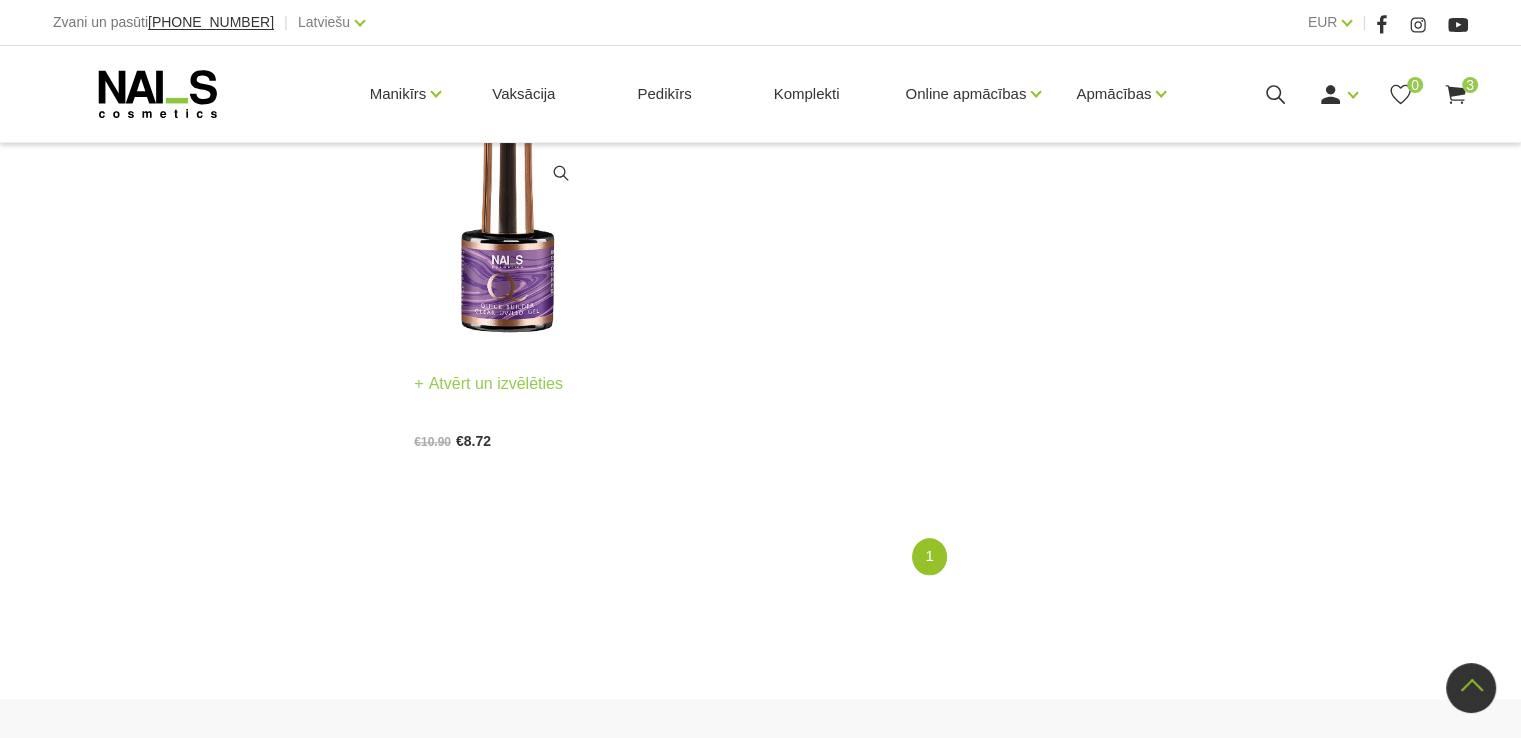 click at bounding box center (507, 216) 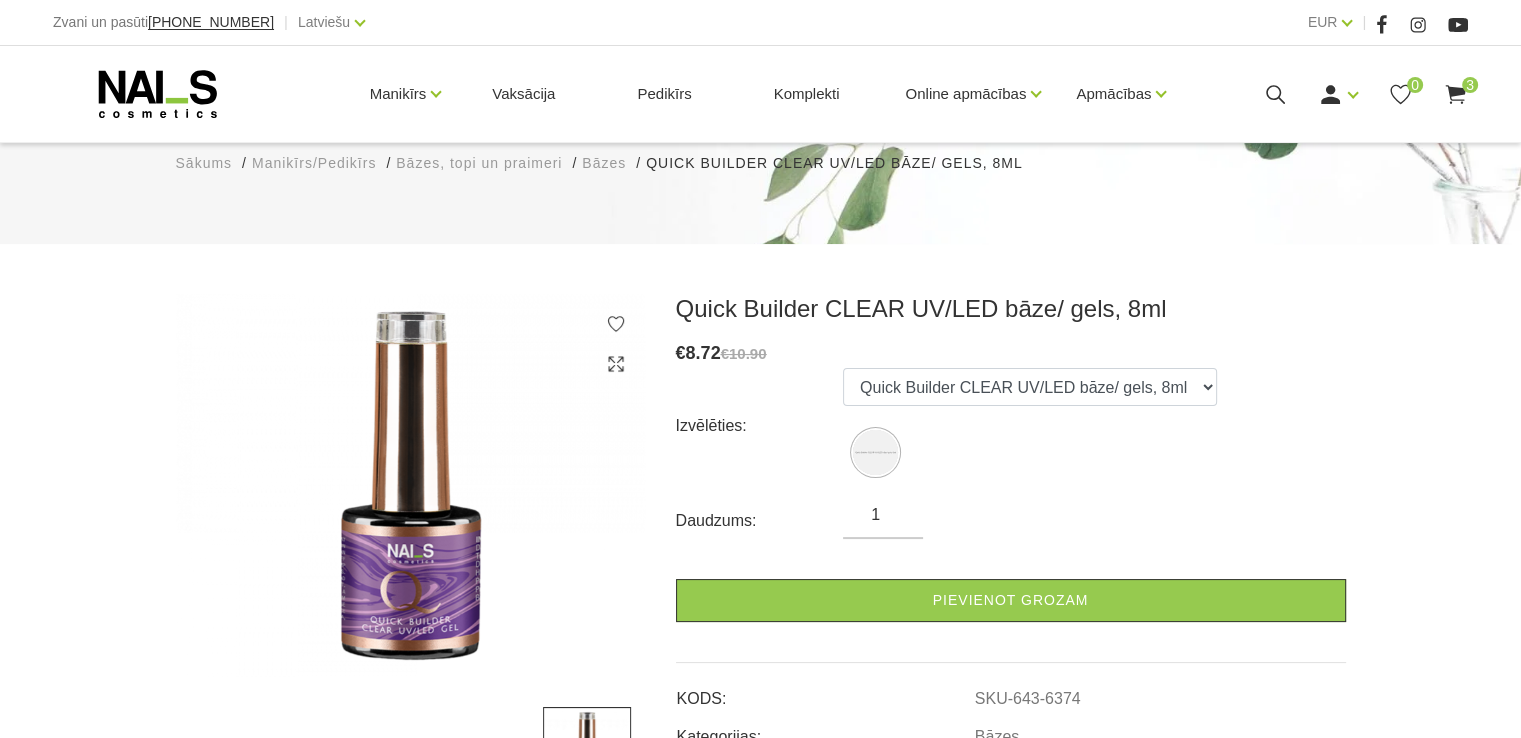 scroll, scrollTop: 300, scrollLeft: 0, axis: vertical 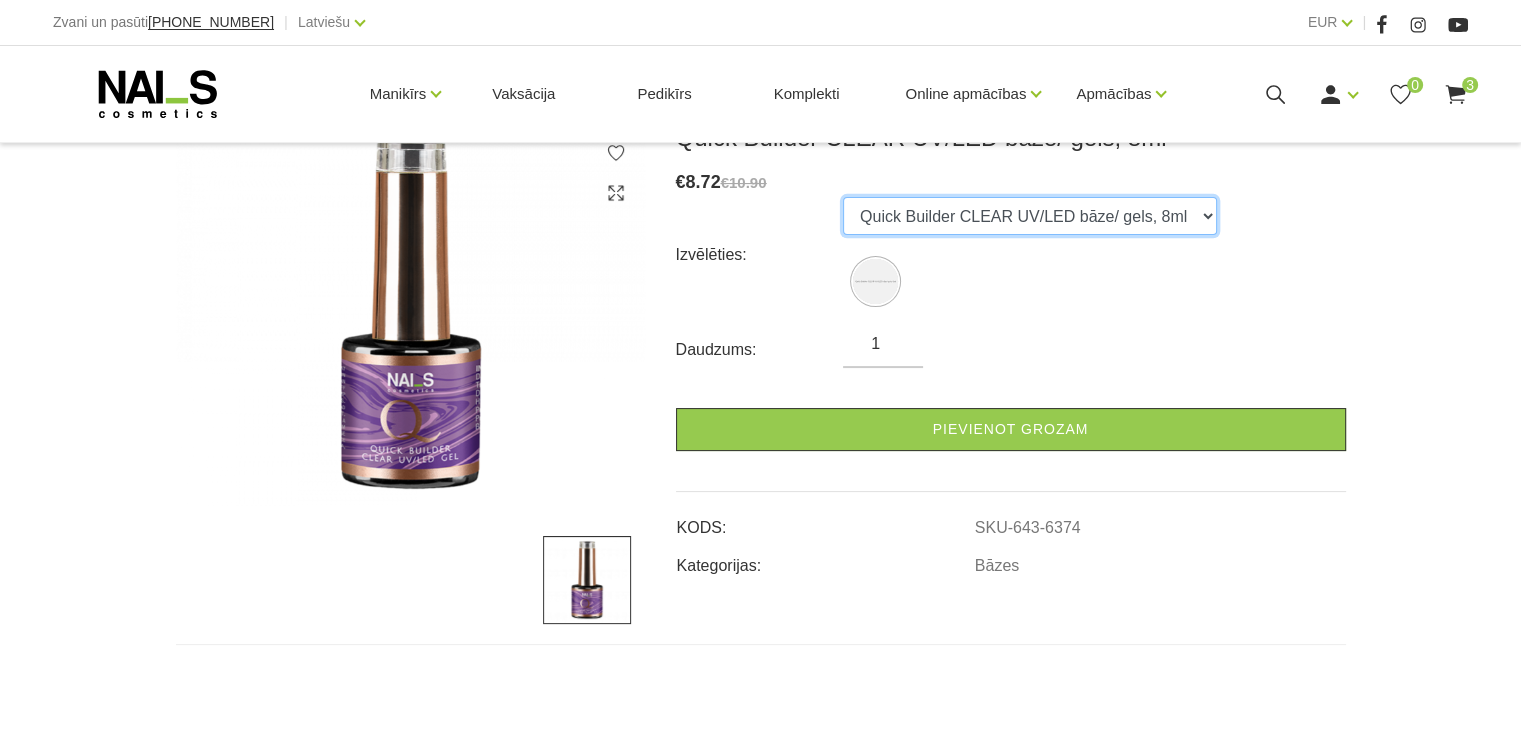 click on "Quick Builder CLEAR UV/LED bāze/ gels, 8ml" at bounding box center (1030, 216) 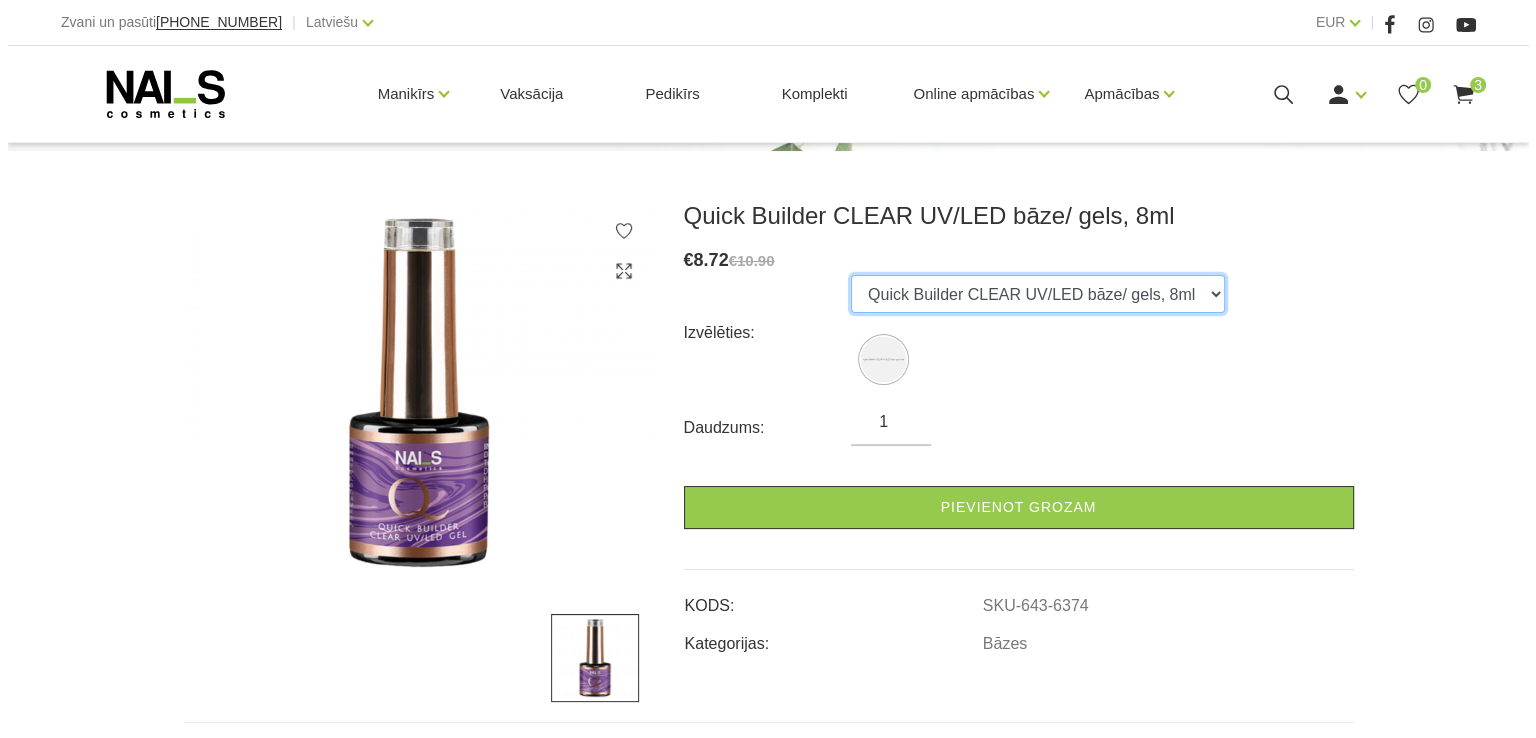 scroll, scrollTop: 200, scrollLeft: 0, axis: vertical 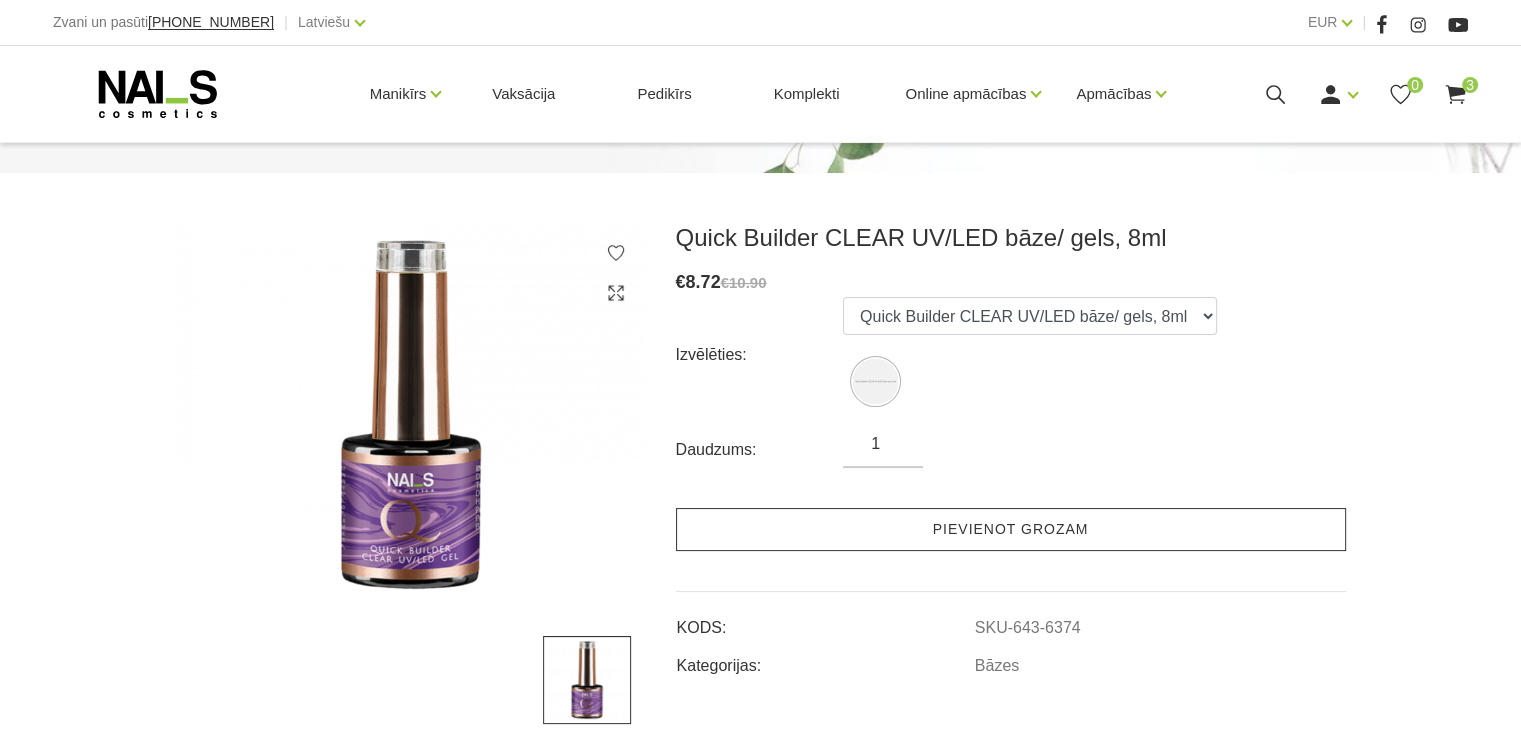 click on "Pievienot grozam" at bounding box center [1011, 529] 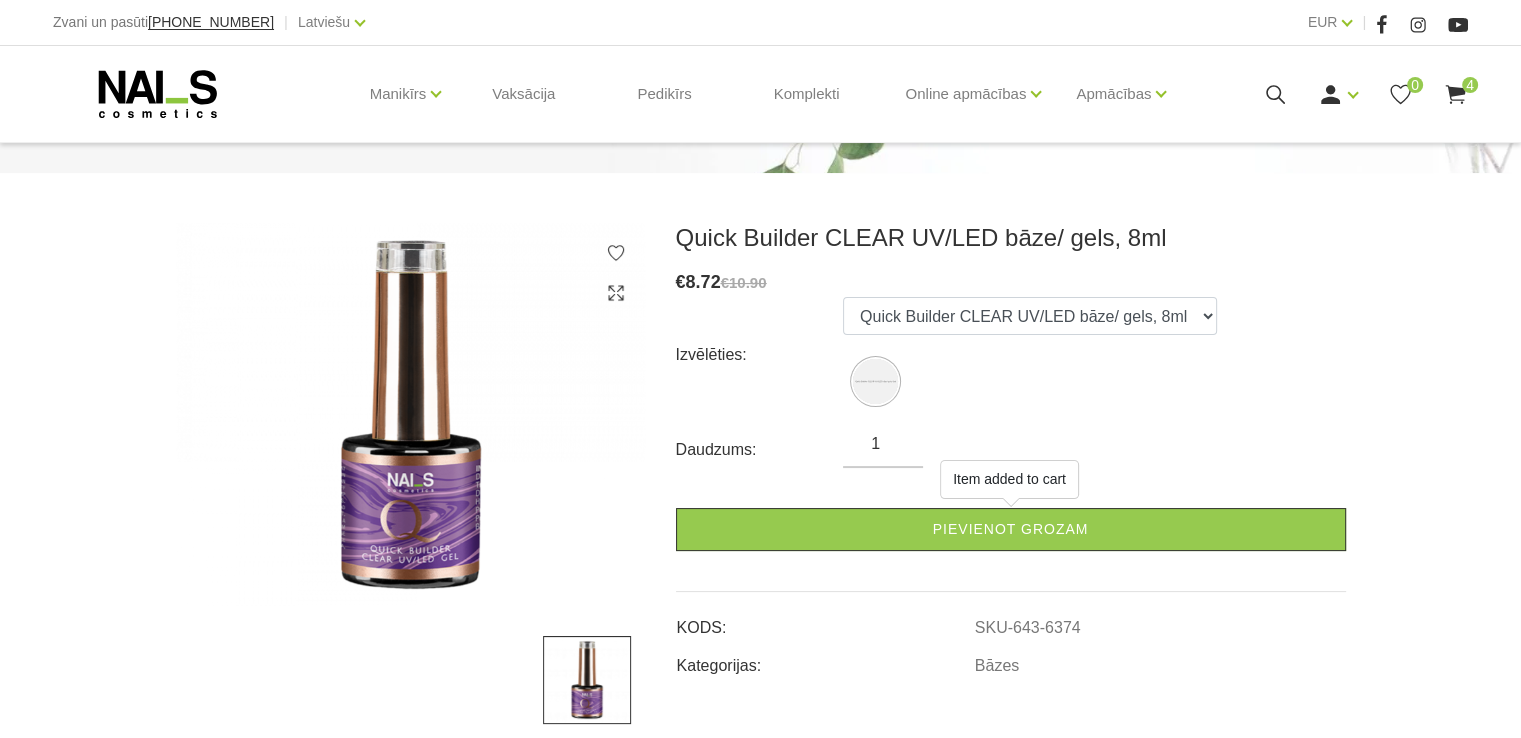 click 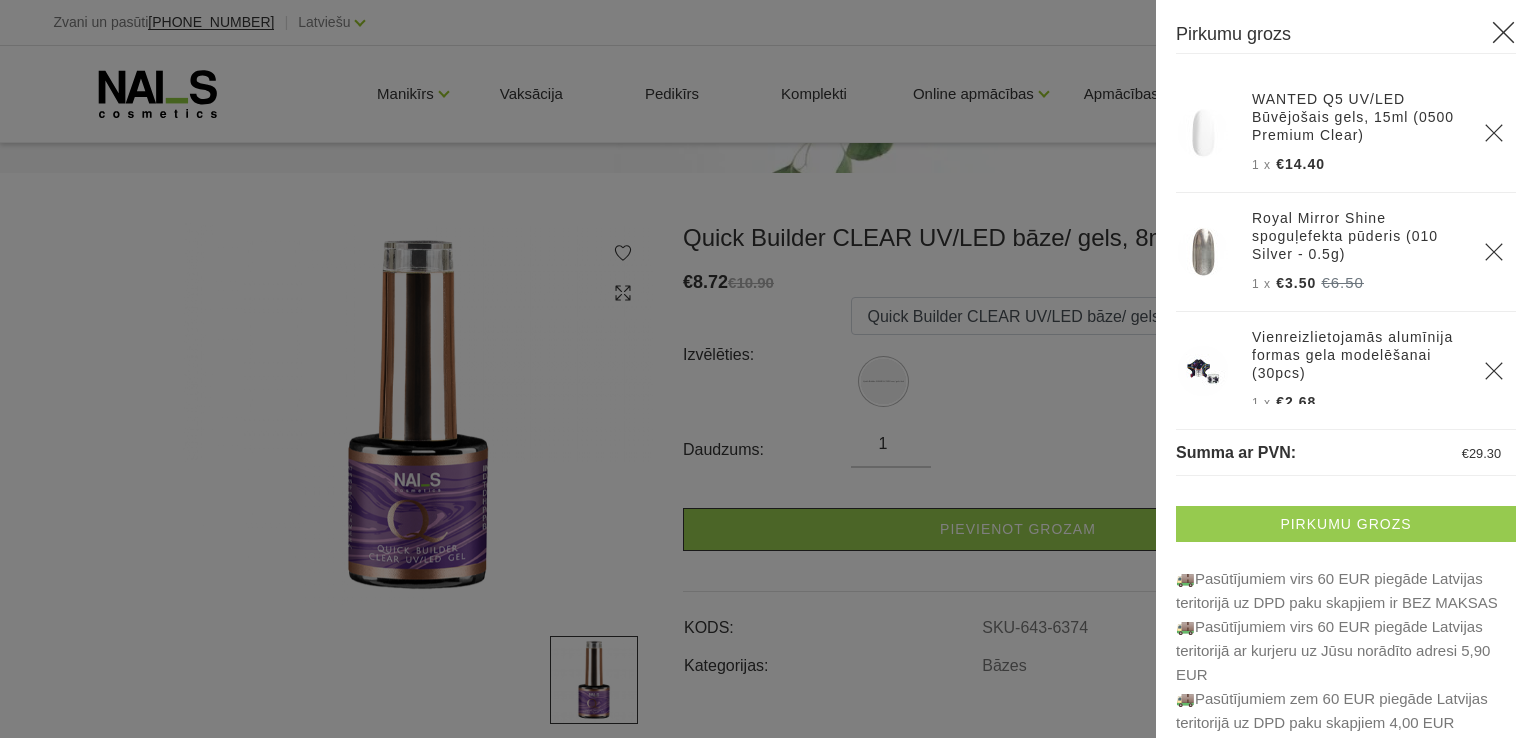 click on "Pirkumu grozs" at bounding box center (1346, 524) 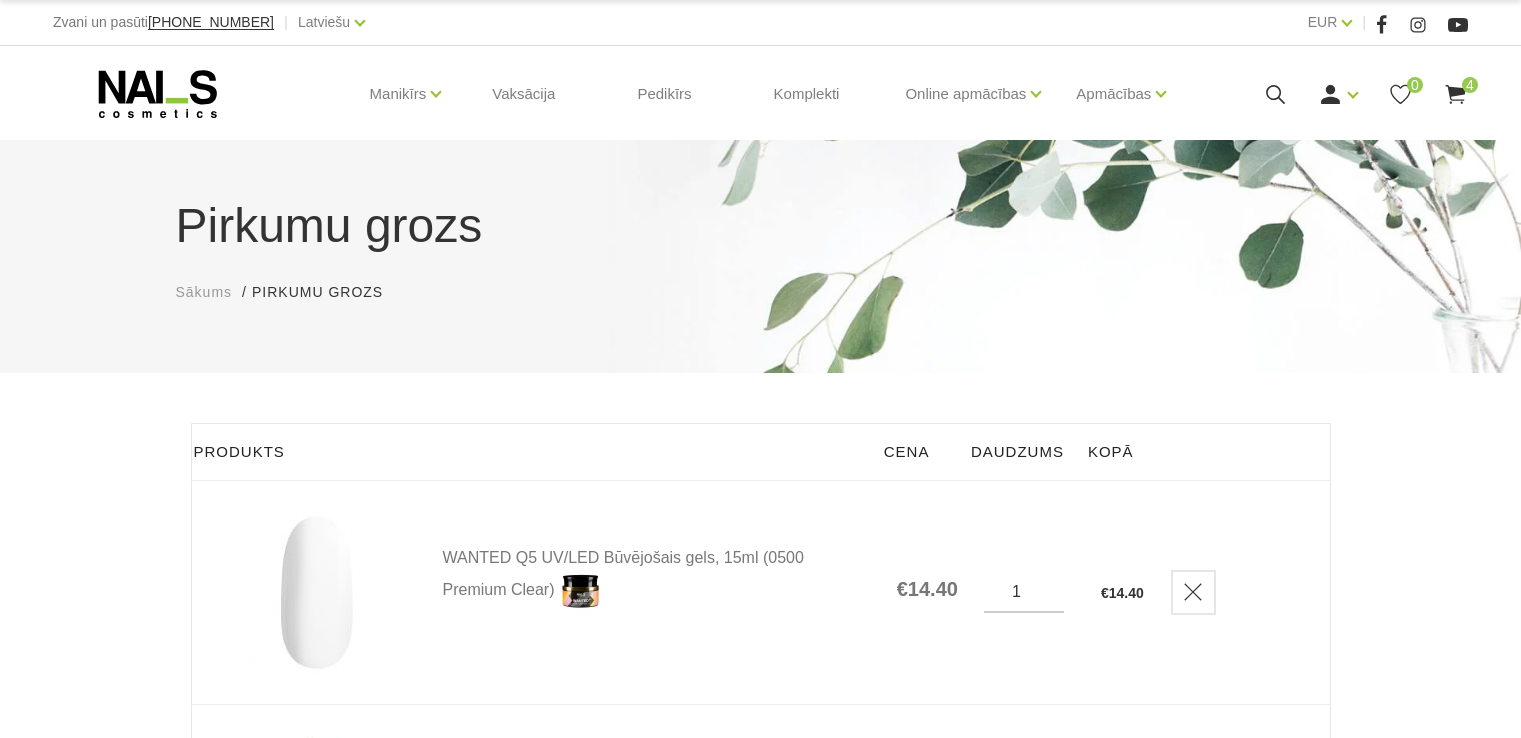 scroll, scrollTop: 0, scrollLeft: 0, axis: both 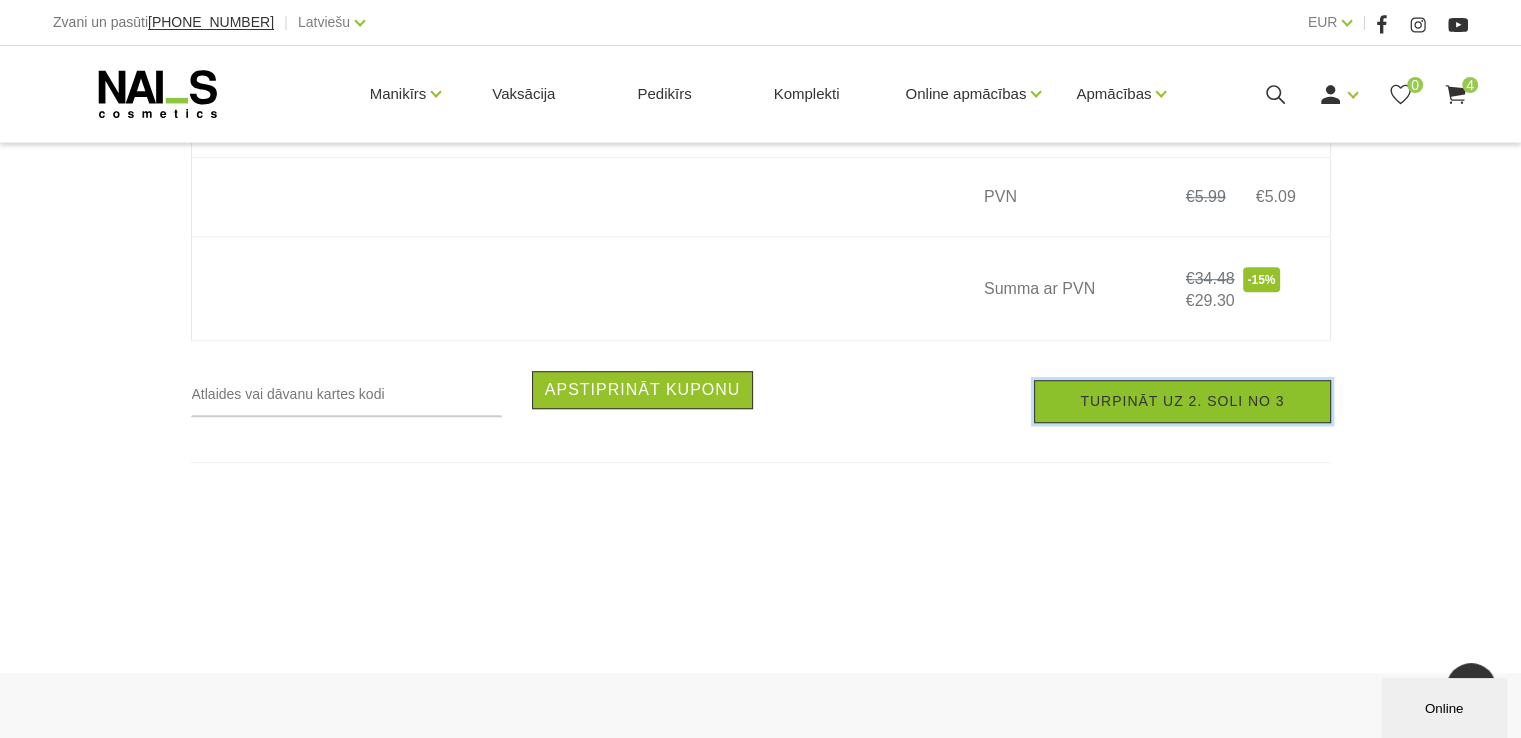 click on "Turpināt uz 2. soli no 3" at bounding box center (1182, 401) 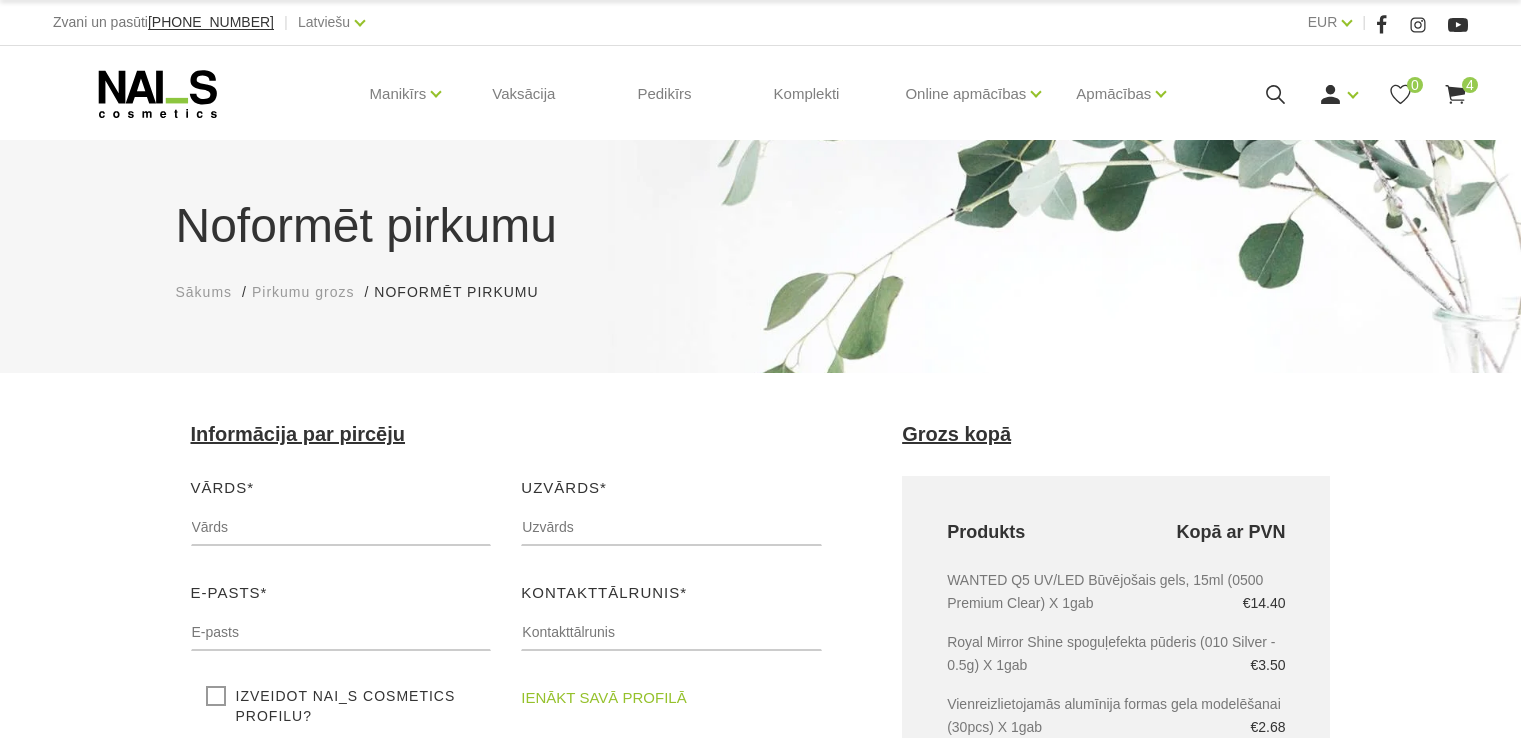 scroll, scrollTop: 0, scrollLeft: 0, axis: both 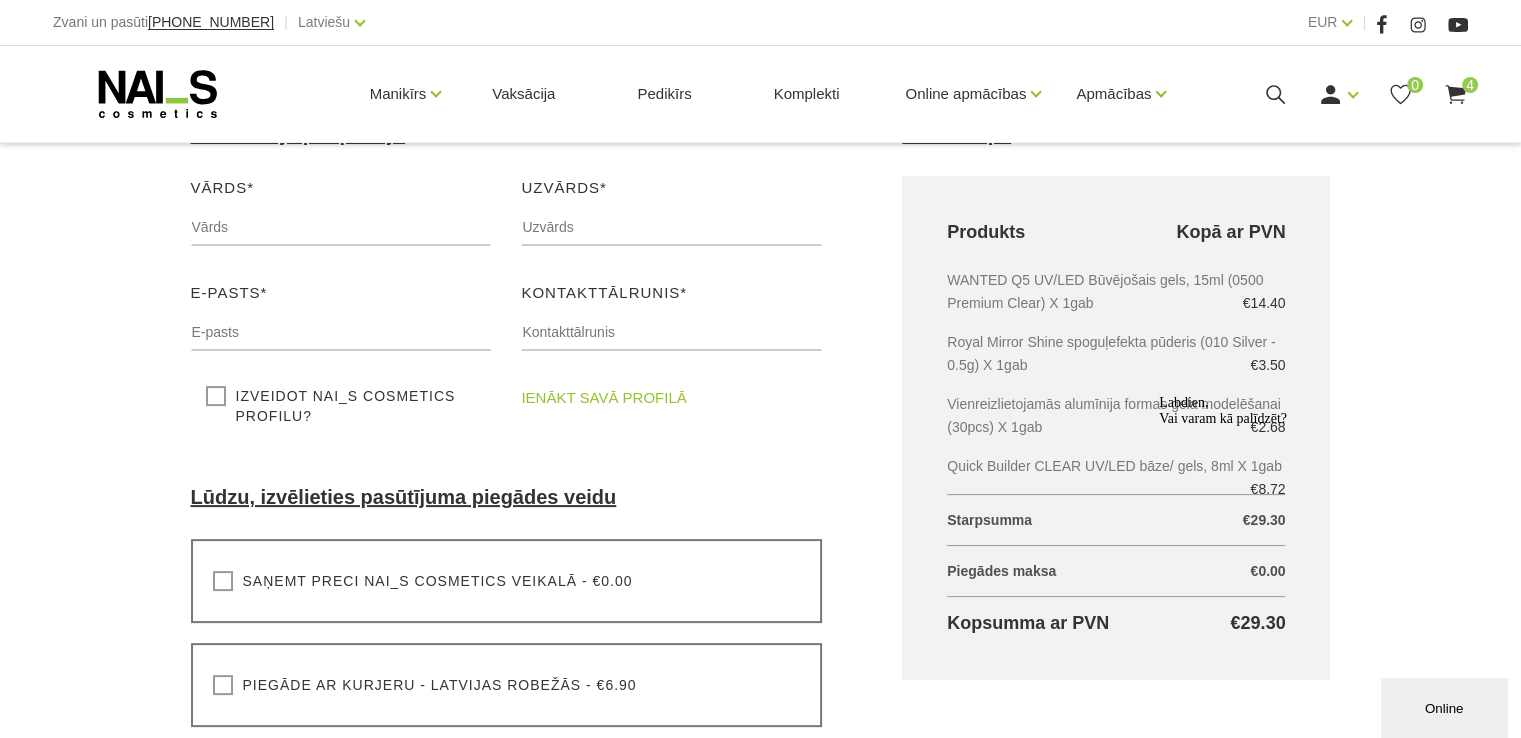 click on "Online" at bounding box center (1444, 708) 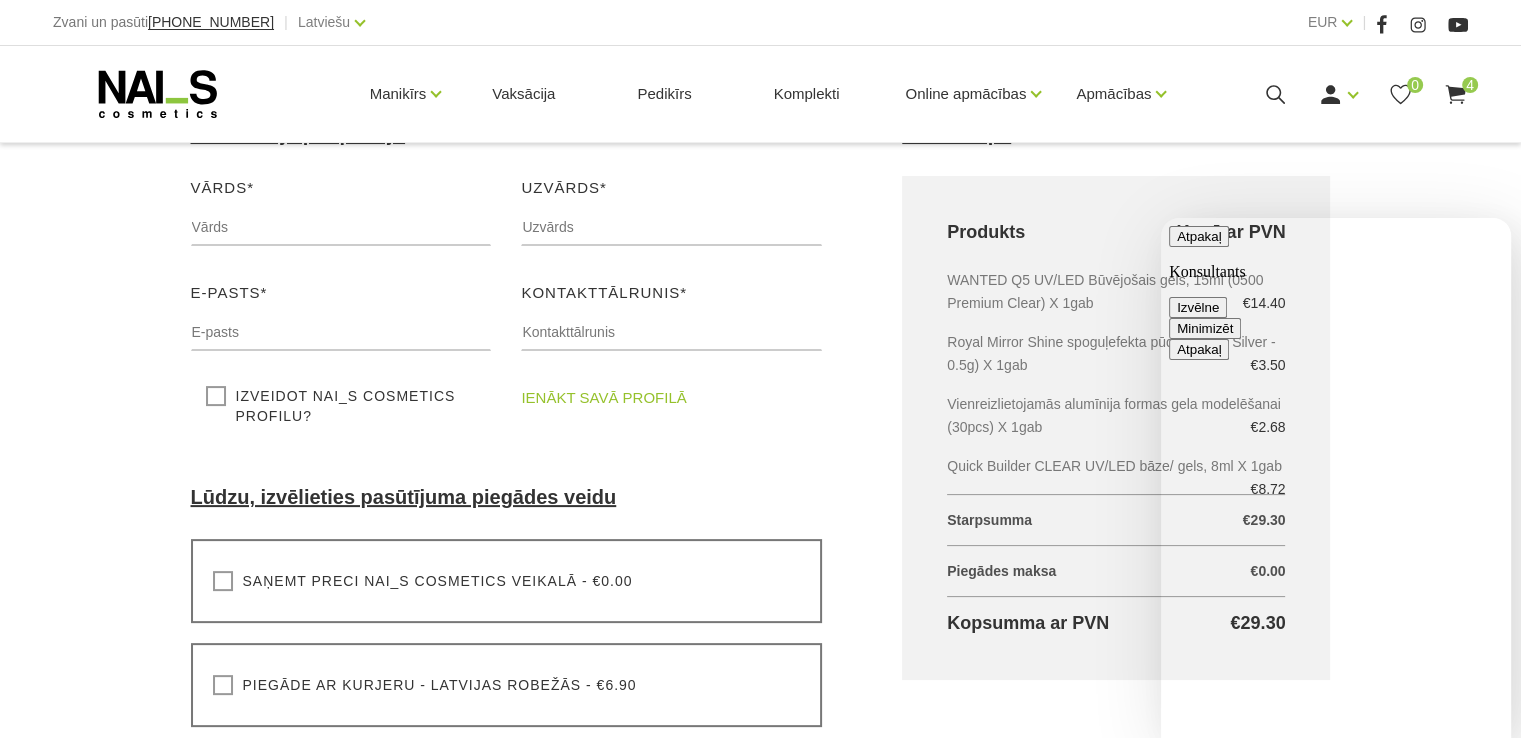 click on "Atpakaļ" at bounding box center (1199, 236) 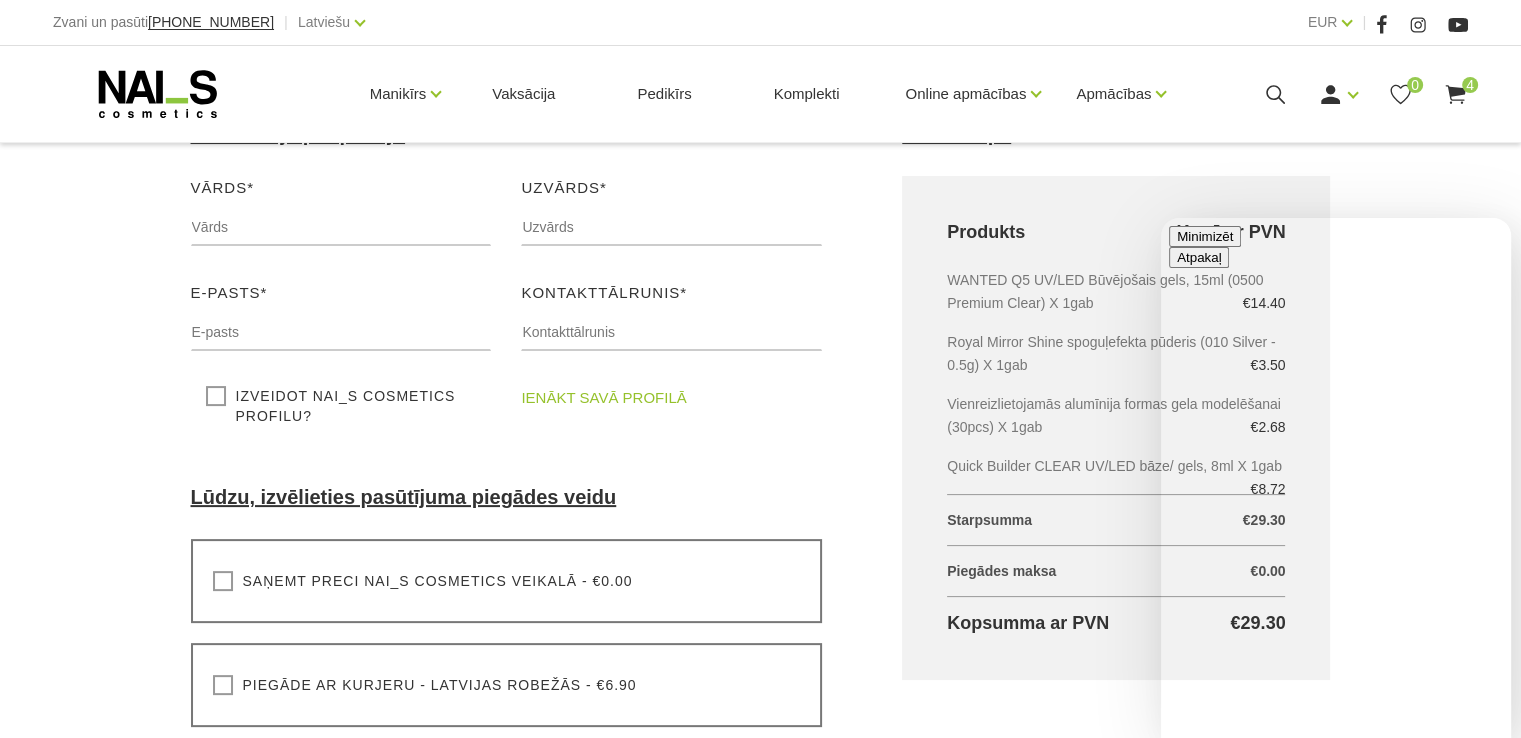 click on "Minimizēt" at bounding box center (1205, 236) 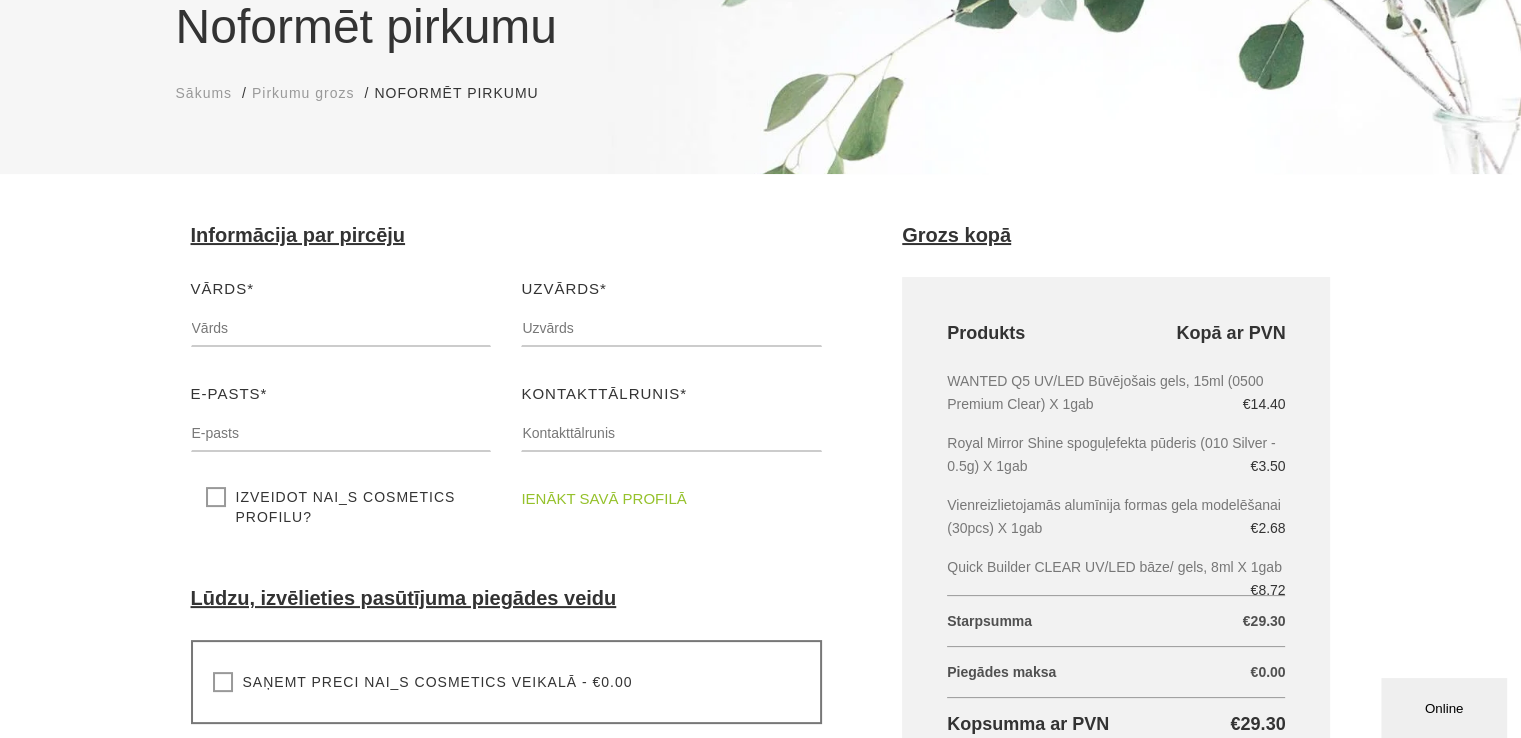 scroll, scrollTop: 100, scrollLeft: 0, axis: vertical 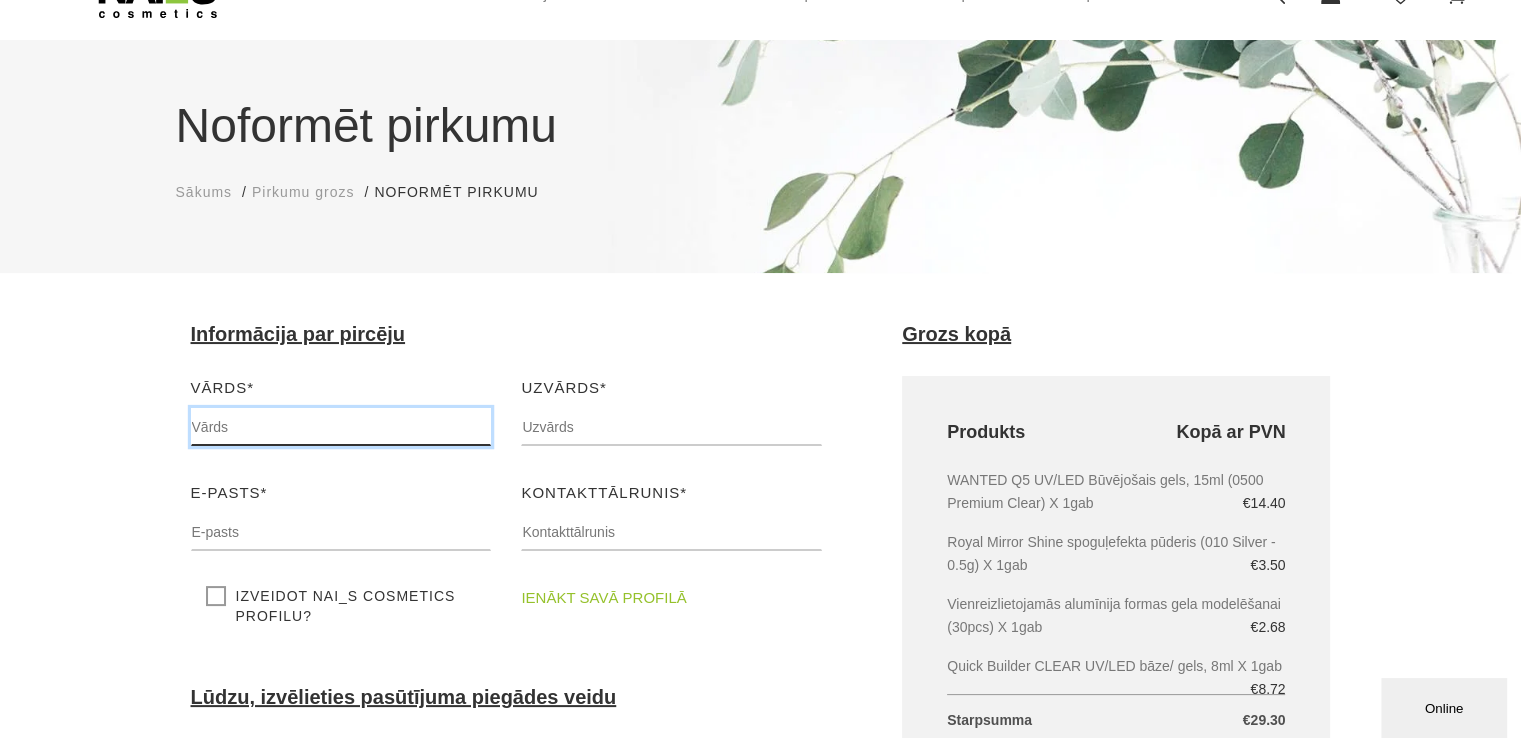 click at bounding box center (341, 427) 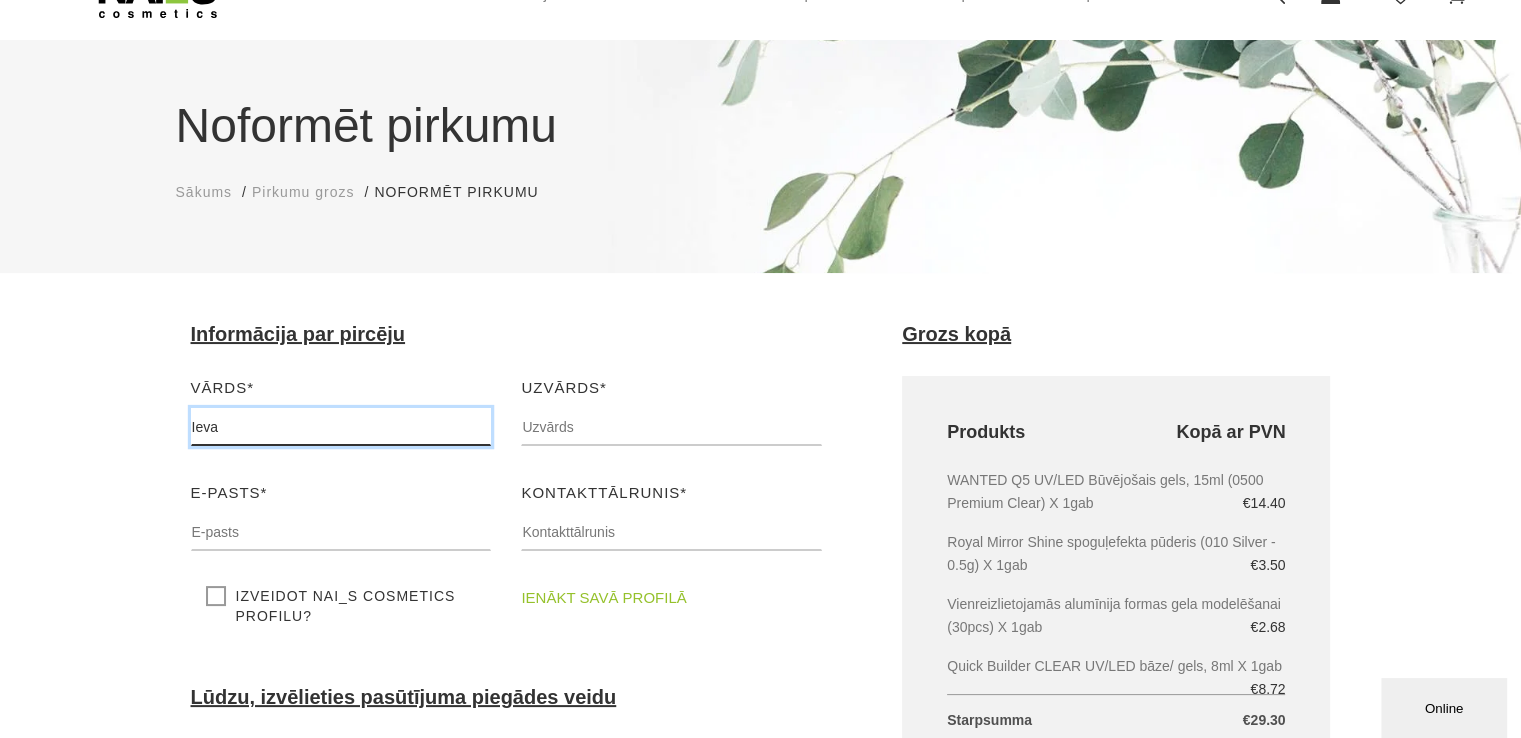type on "Ieva" 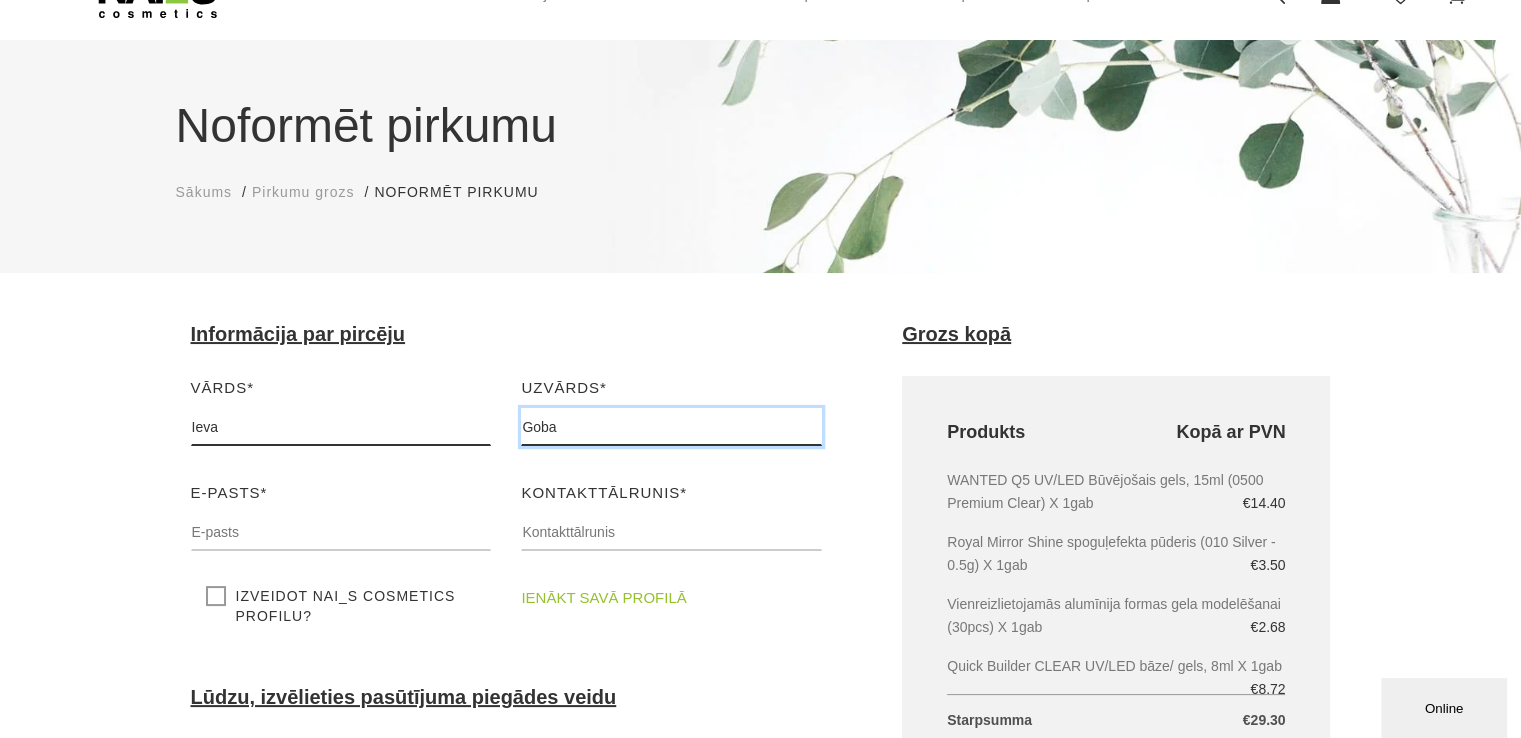 type on "Goba" 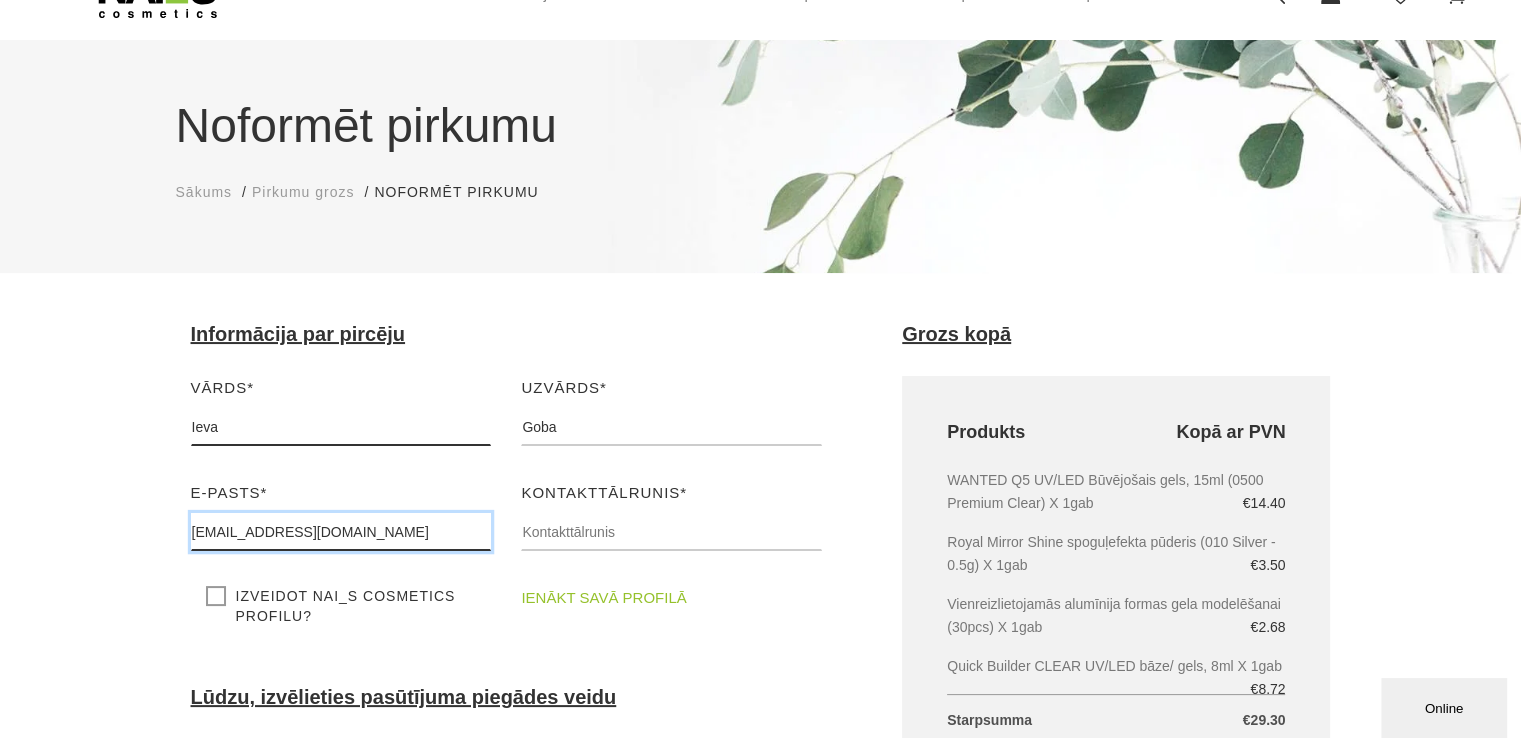 type on "[EMAIL_ADDRESS][DOMAIN_NAME]" 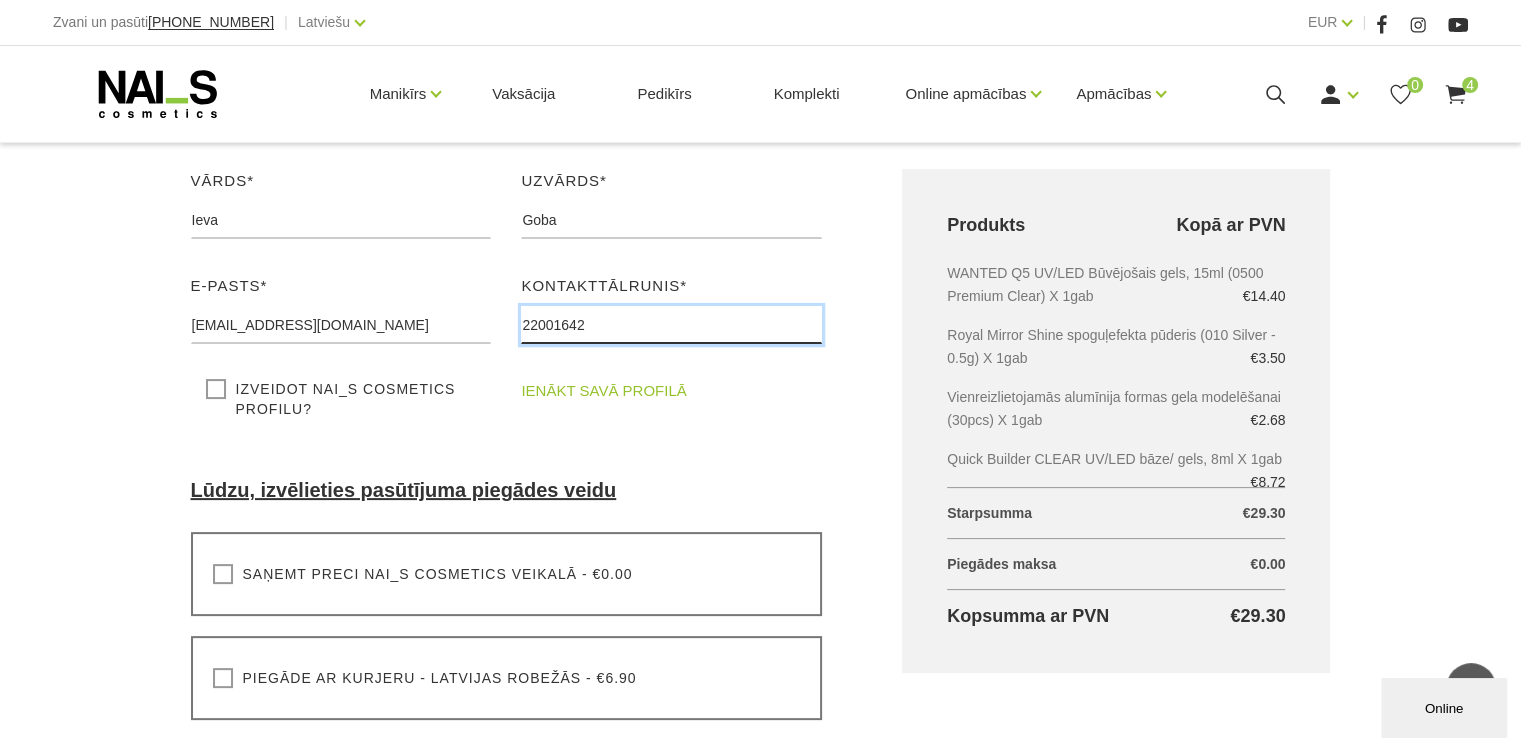 scroll, scrollTop: 200, scrollLeft: 0, axis: vertical 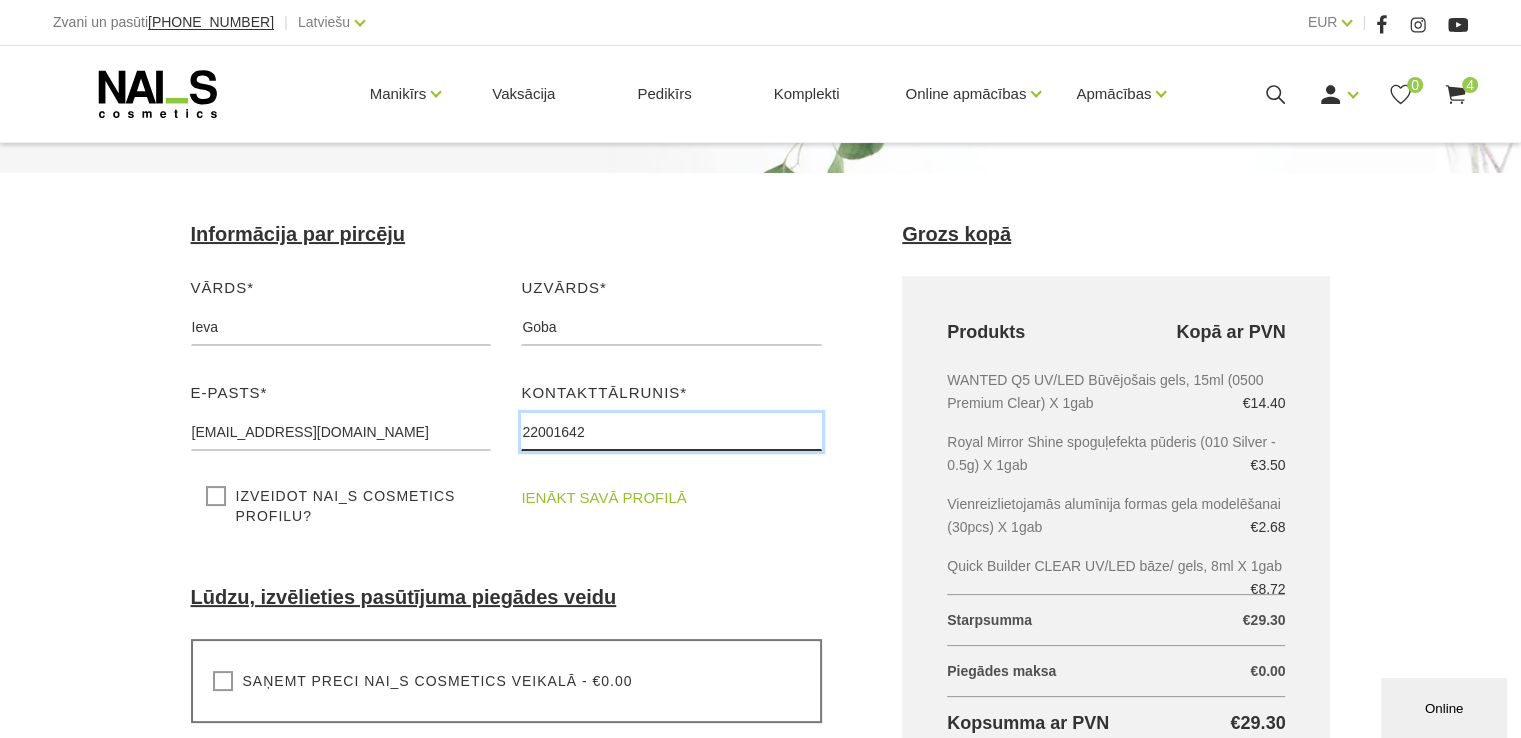 type on "22001642" 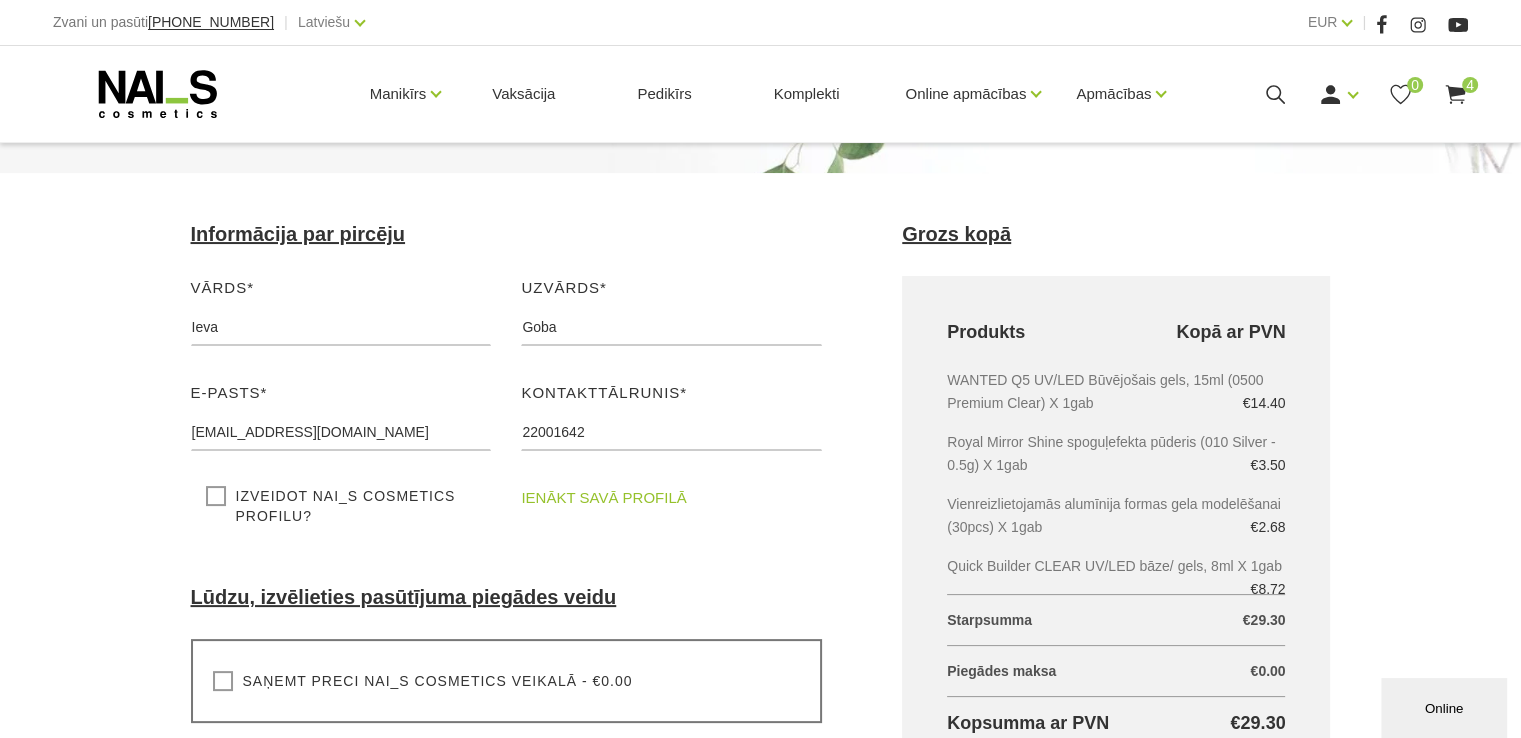 click on "Informācija par pircēju Vārds* Ieva
Lūdzu, ievadiet savu vārdu
Uzvārds* Goba
Lūdzu, ievadiet savu uzvārdu
E-pasts* ieva.goba@inbox.lv
Lūdzu, ievadiet savu e-pasta adresi
Kontakttālrunis* 22001642
Lūdzu ievadiet savu kontakttālruni
Izveidot NAI_S cosmetics profilu? ienākt savā profilā Lūdzu, izvēlieties pasūtījuma piegādes veidu  Saņemt preci NAI_S cosmetics veikalā - €0.00
Lūdzu, izvēlieties pasūtījuma piegādes veidu
Piegāde ar kurjeru - Latvijas robežās - €6.90
Lūdzu, izvēlieties pasūtījuma piegādes veidu
Piegāde ar kurjeru - ārpus Latvijas aptuveni ~ - €24.00
Lūdzu, izvēlieties pasūtījuma piegādes veidu
Saņemt pakomātā - uz pakubodi (Latvija, Lietuva, Igaunija) - €4.00
Apmaksas veids Maksāt ar PayPal" at bounding box center [507, 866] 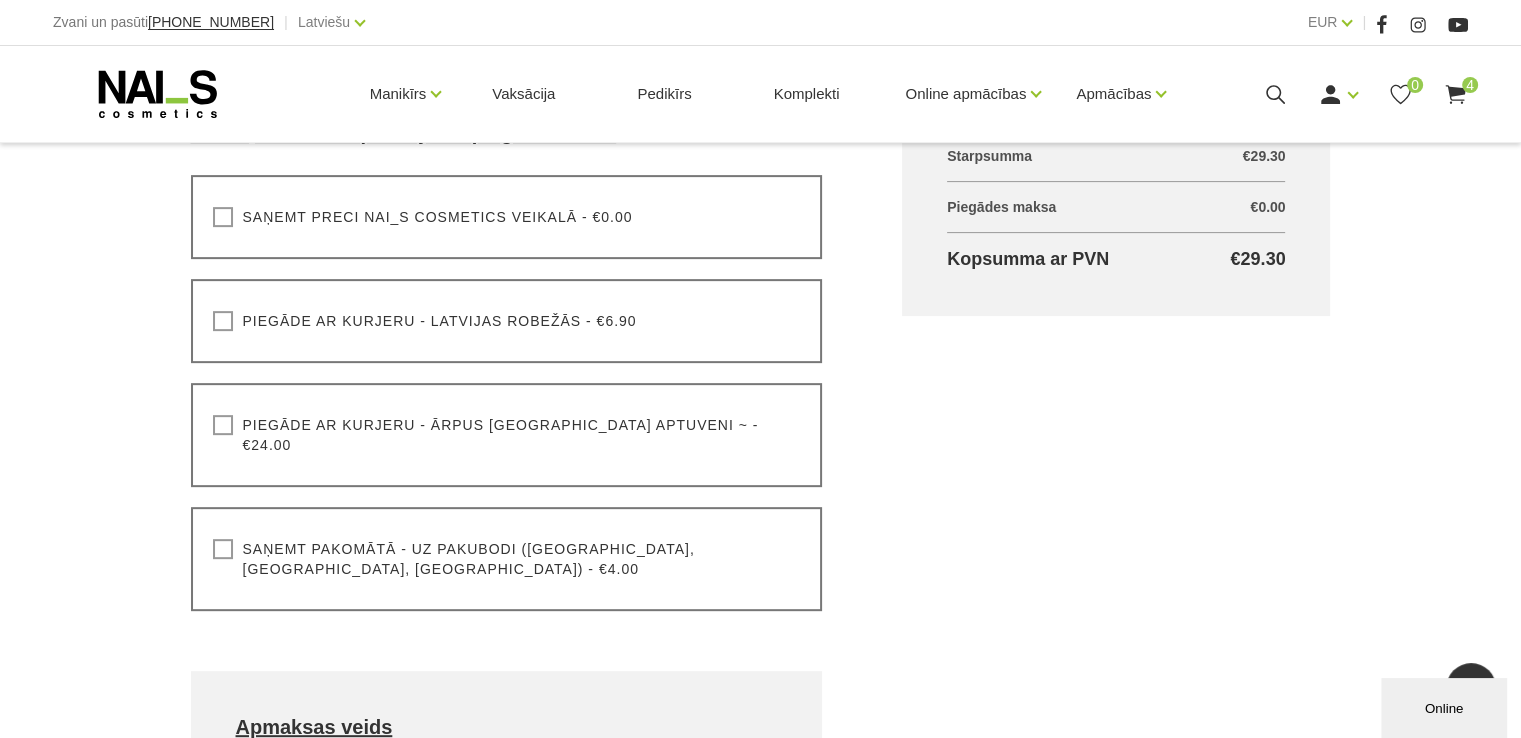 scroll, scrollTop: 700, scrollLeft: 0, axis: vertical 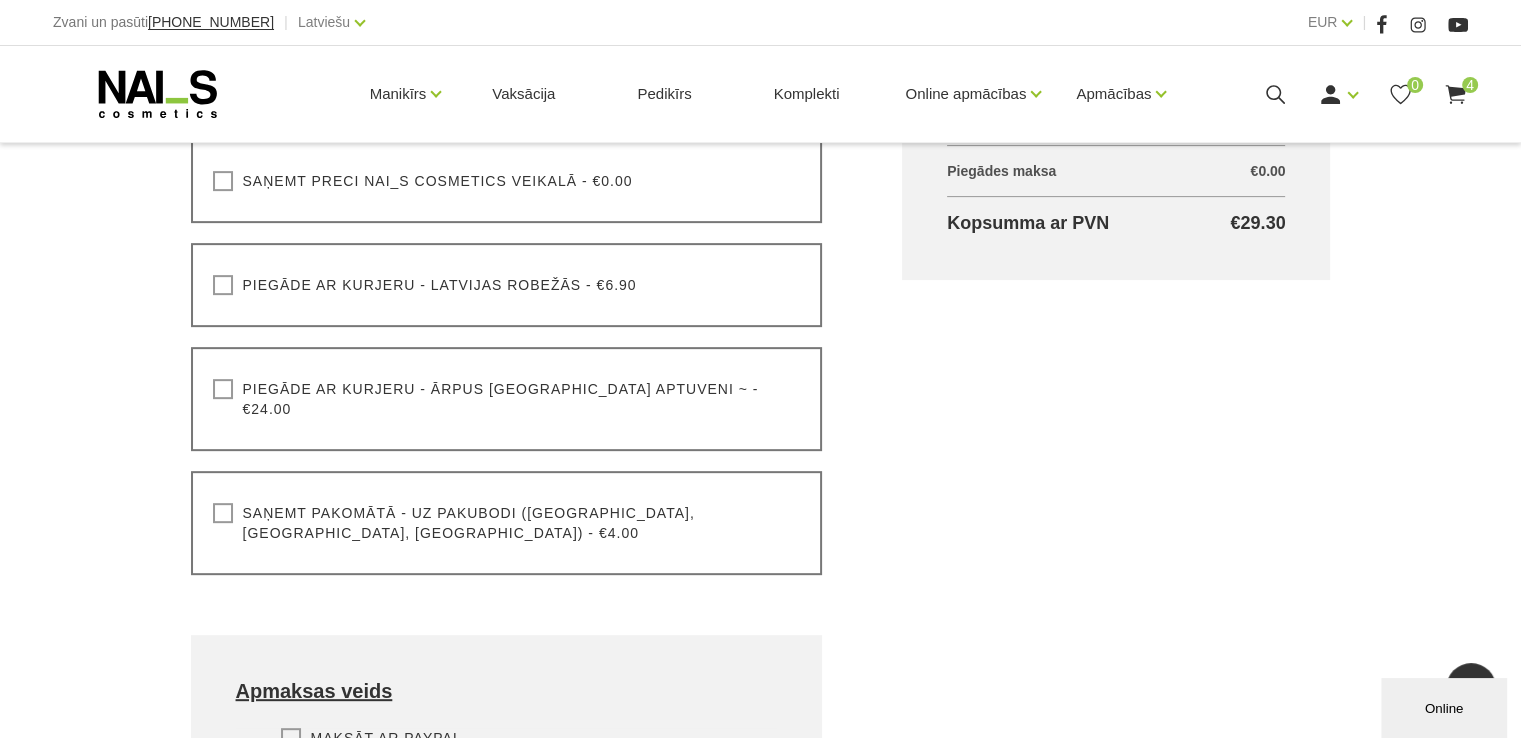 click on "Saņemt pakomātā - uz pakubodi (Latvija, Lietuva, Igaunija) - €4.00" at bounding box center (507, 523) 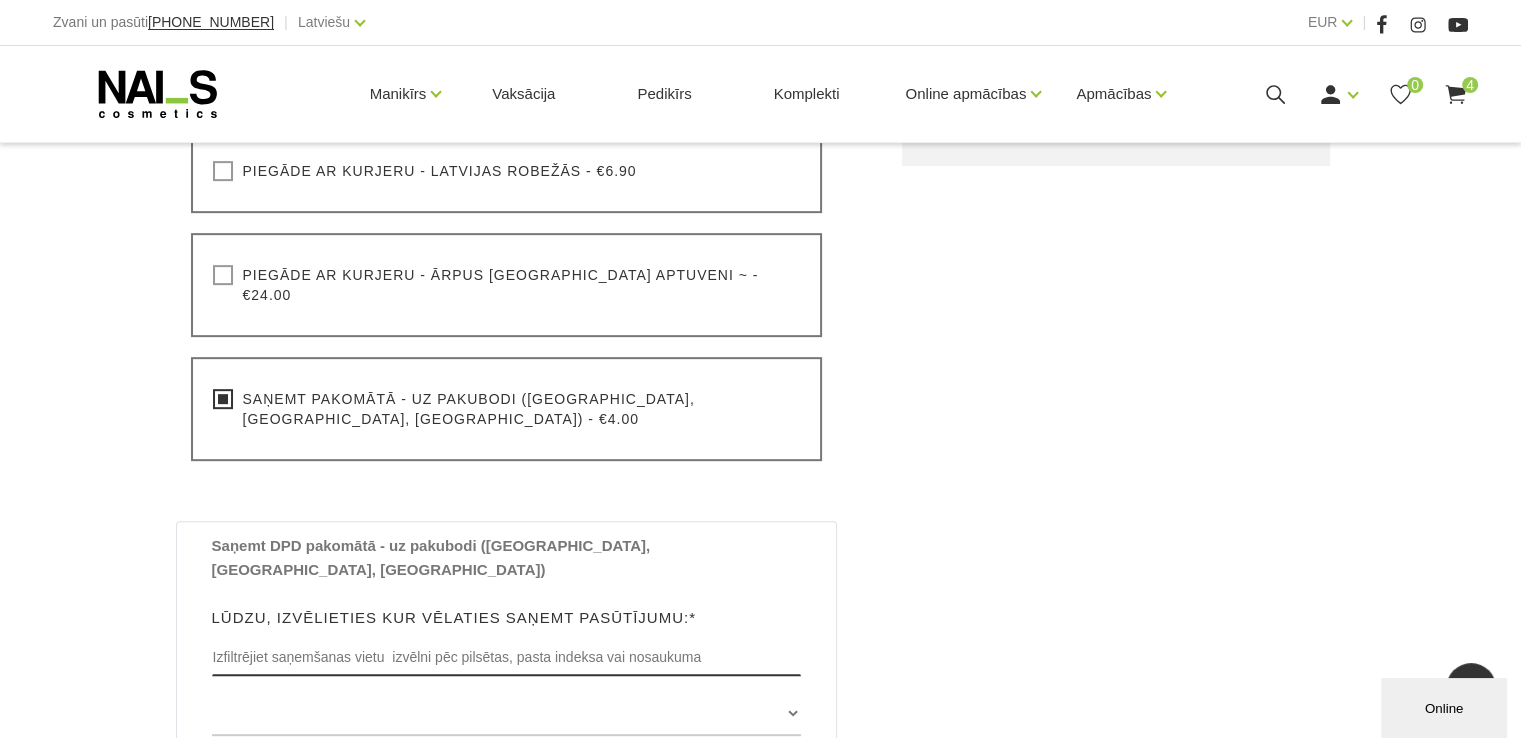scroll, scrollTop: 1000, scrollLeft: 0, axis: vertical 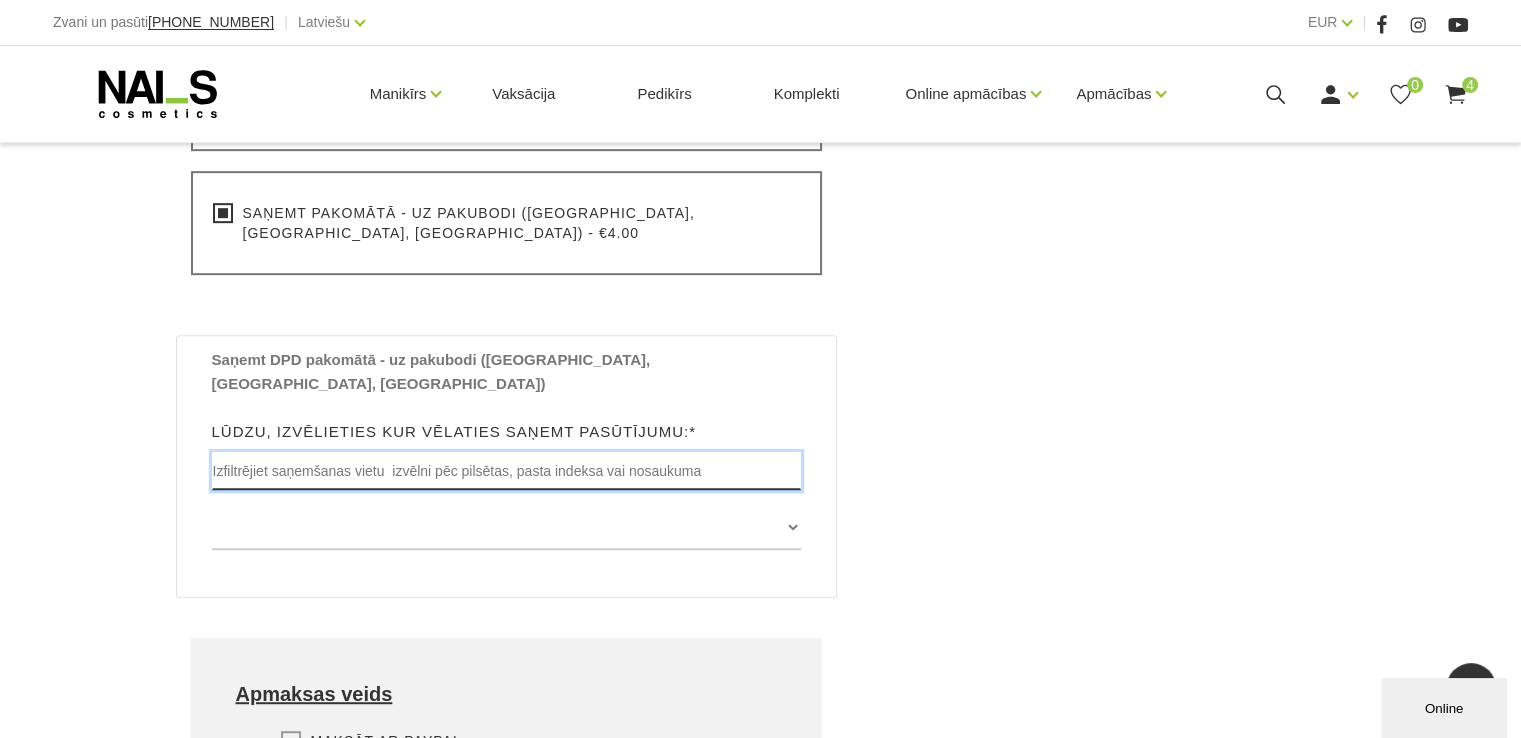 click at bounding box center (507, 471) 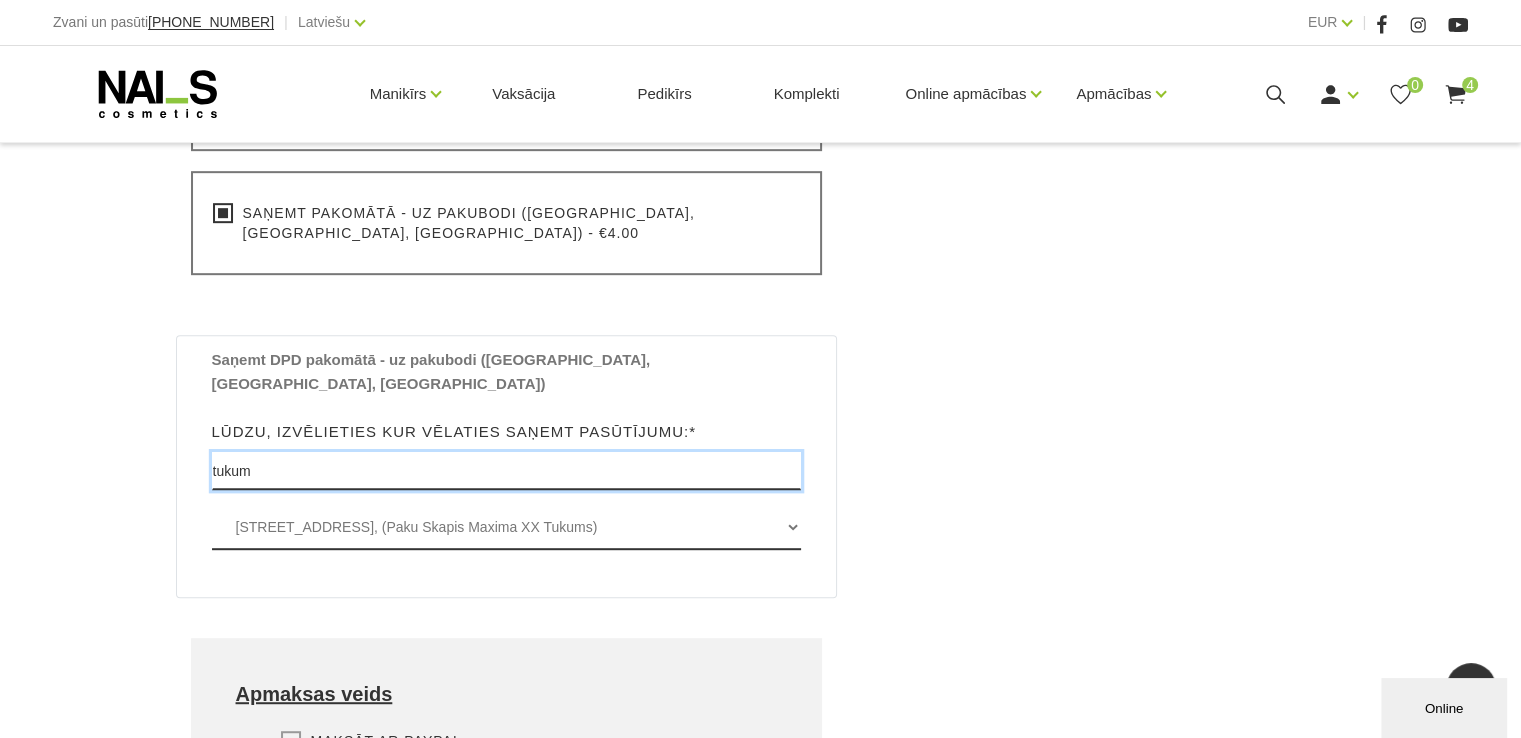 type on "tukum" 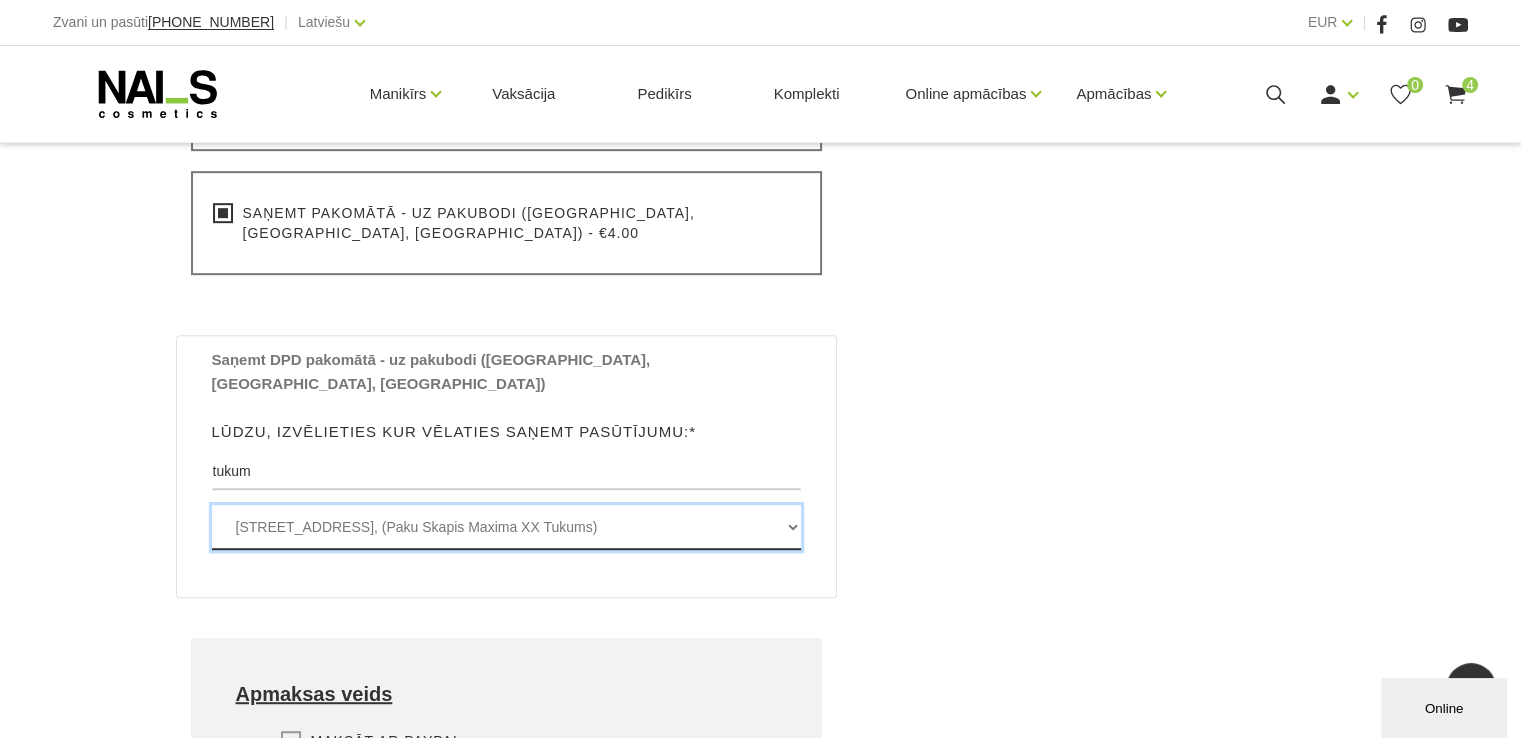 click on "Kurzemes iela 36 , TUKUMS, LV3101, (Paku Skapis Maxima XX Tukums) Alīnes iela 1A , TUKUMS, LV3101, (Paku Skapis TOP Tukums) Meža iela 28 , TUKUMS, LV3101, (Paku Skapis Elvi Tukums) Pasta iela 14 , TUKUMS, LV3101, (Paku Skapis TC Rimi Tukums)" at bounding box center (507, 527) 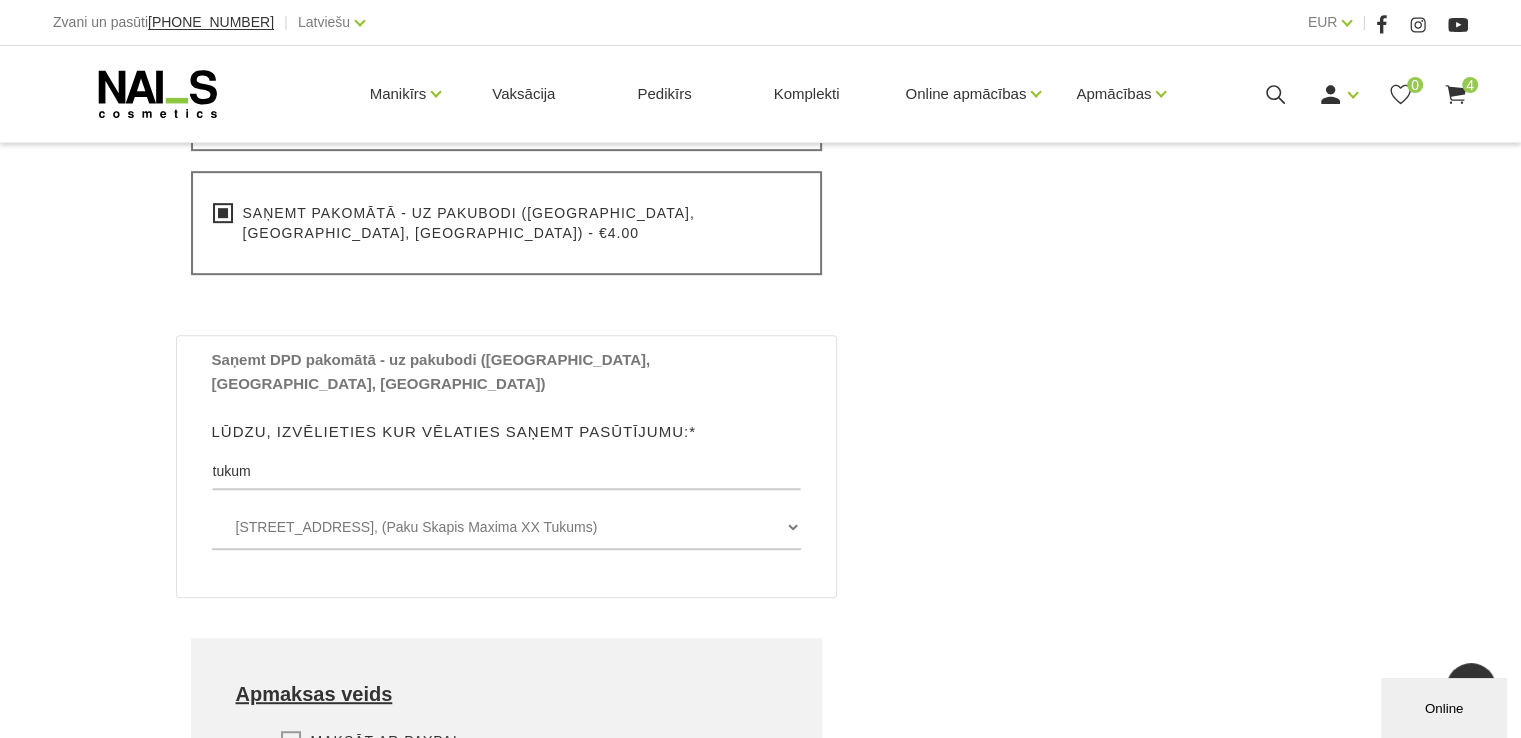 click on "Grozs kopā Produkts  Kopā ar PVN WANTED Q5 UV/LED Būvējošais gels, 15ml (0500 Premium Clear) X 1gab  €14.40 Royal Mirror Shine spoguļefekta pūderis (010 Silver - 0.5g) X 1gab  €3.50 Vienreizlietojamās alumīnija formas gela modelēšanai (30pcs) X 1gab  €2.68 Quick Builder CLEAR UV/LED bāze/ gels, 8ml X 1gab  €8.72 Starpsumma
29.30 € Piegādes maksa
0.00 € 4.00 € Kopsumma ar PVN
33.30 €" at bounding box center (1116, 228) 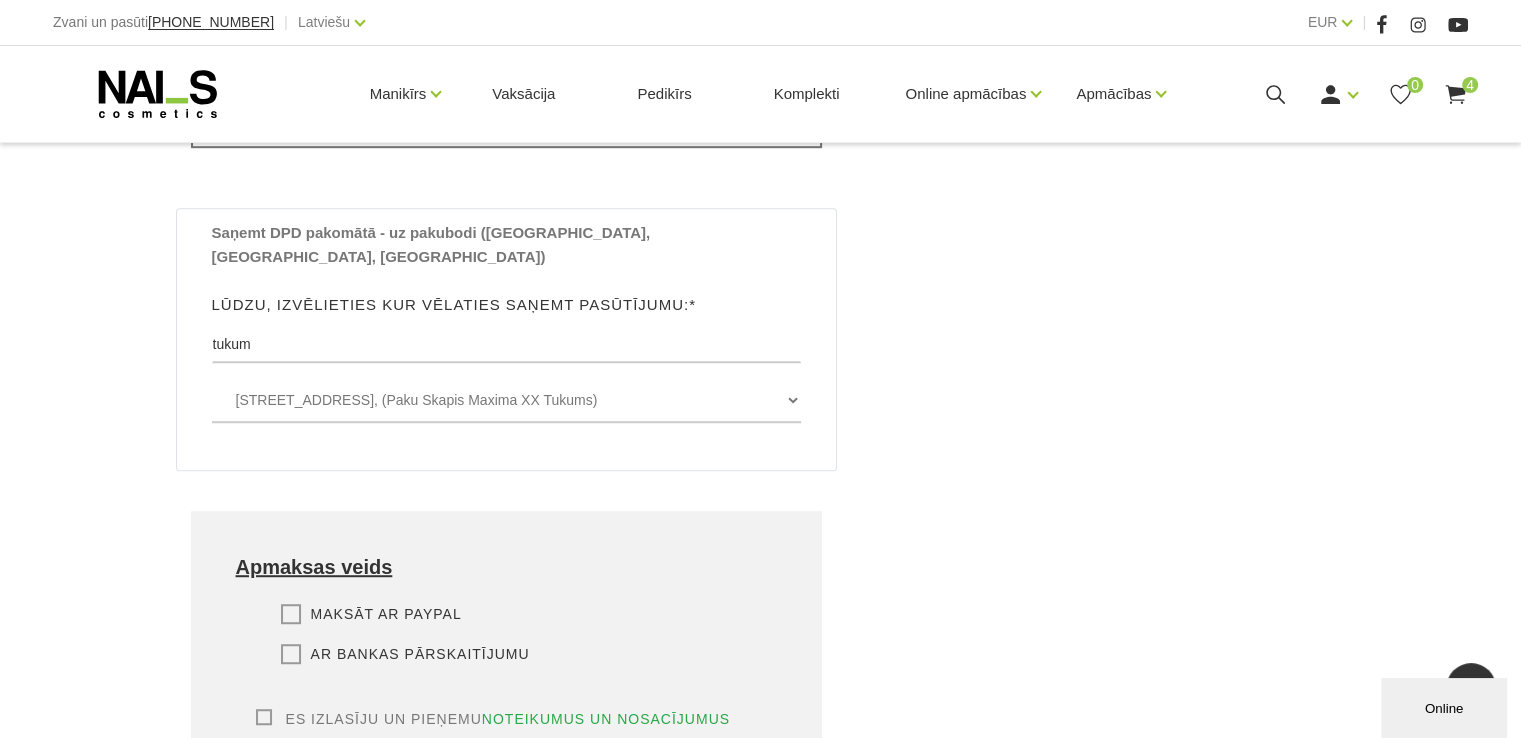 scroll, scrollTop: 1400, scrollLeft: 0, axis: vertical 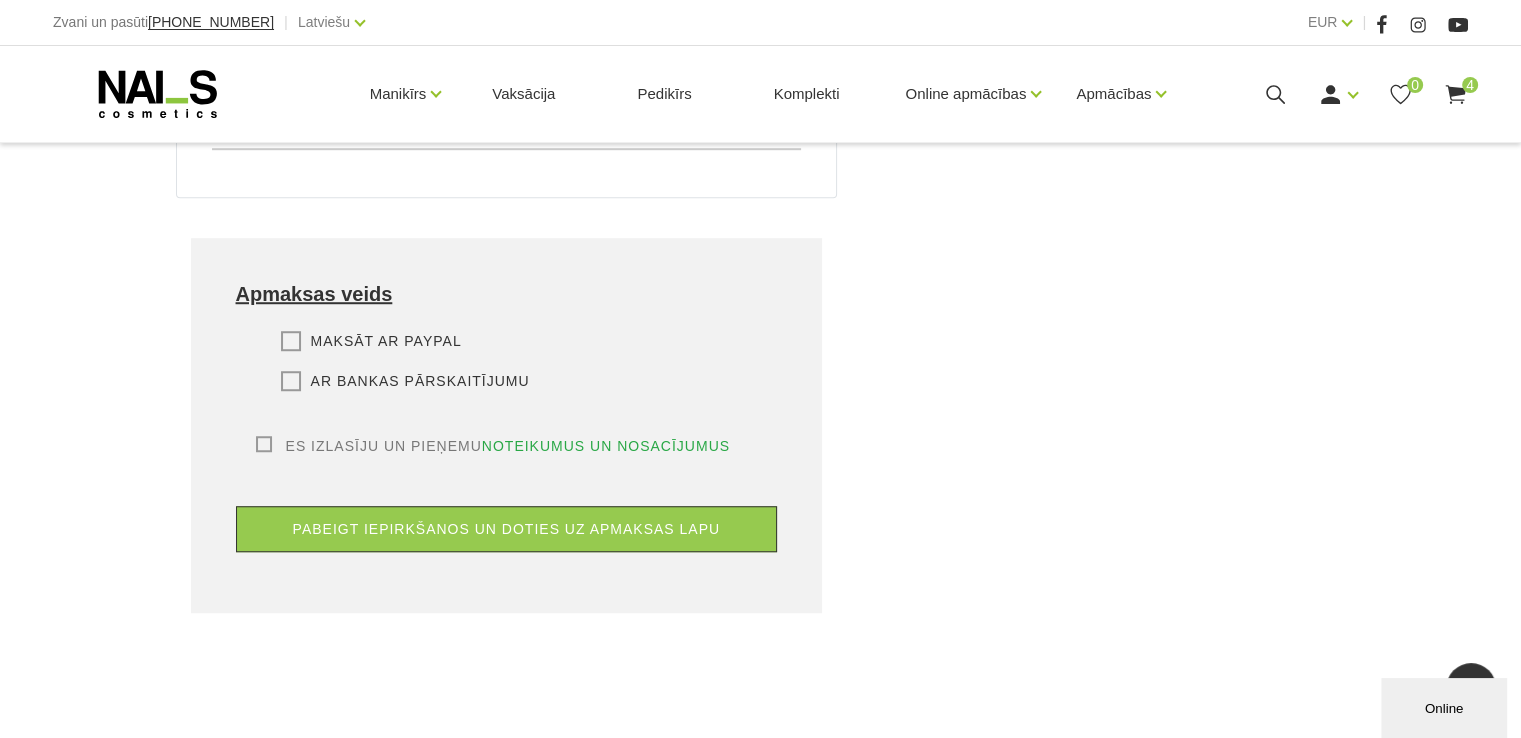 click on "Maksāt ar PayPal" at bounding box center (371, 341) 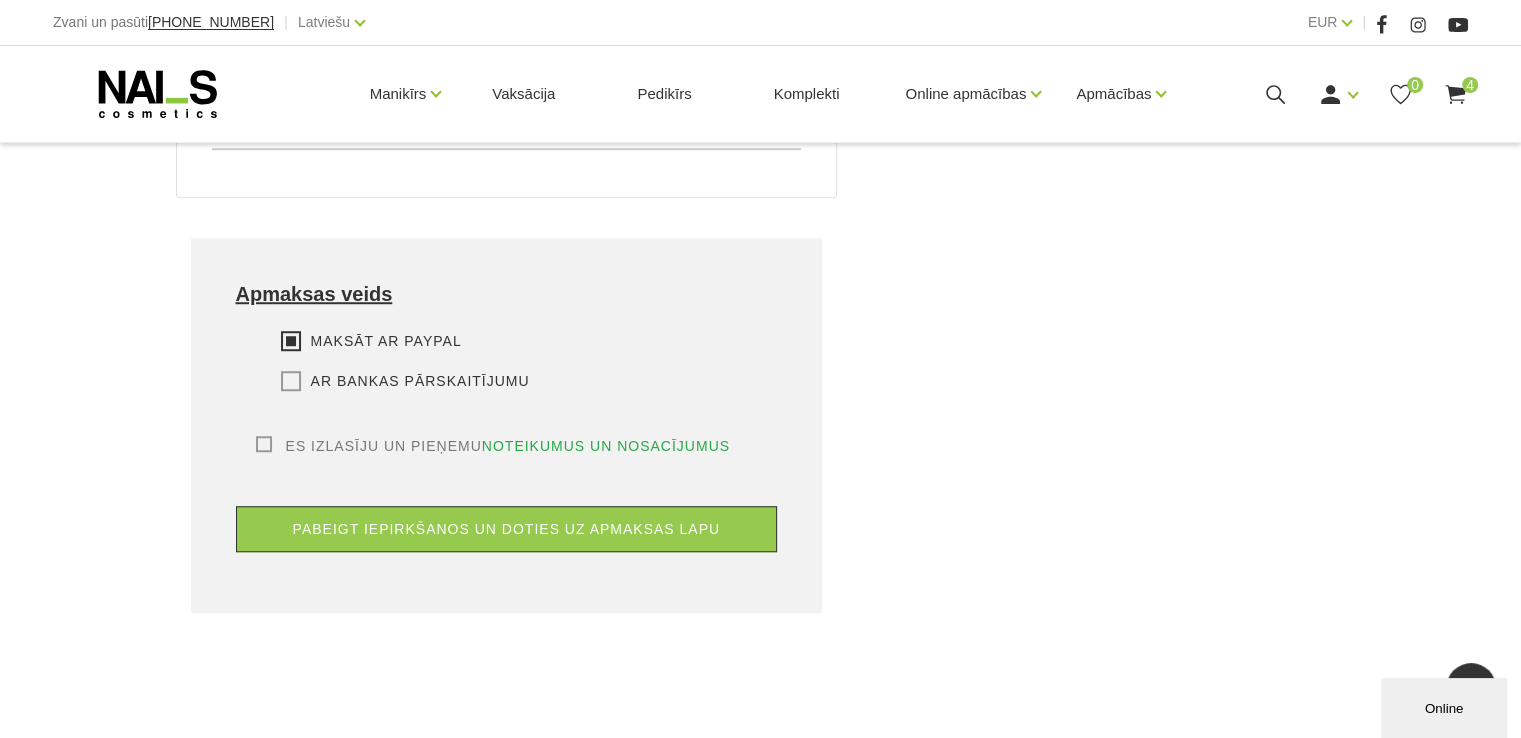 click on "Es izlasīju un pieņemu  noteikumus un nosacījumus" at bounding box center (493, 446) 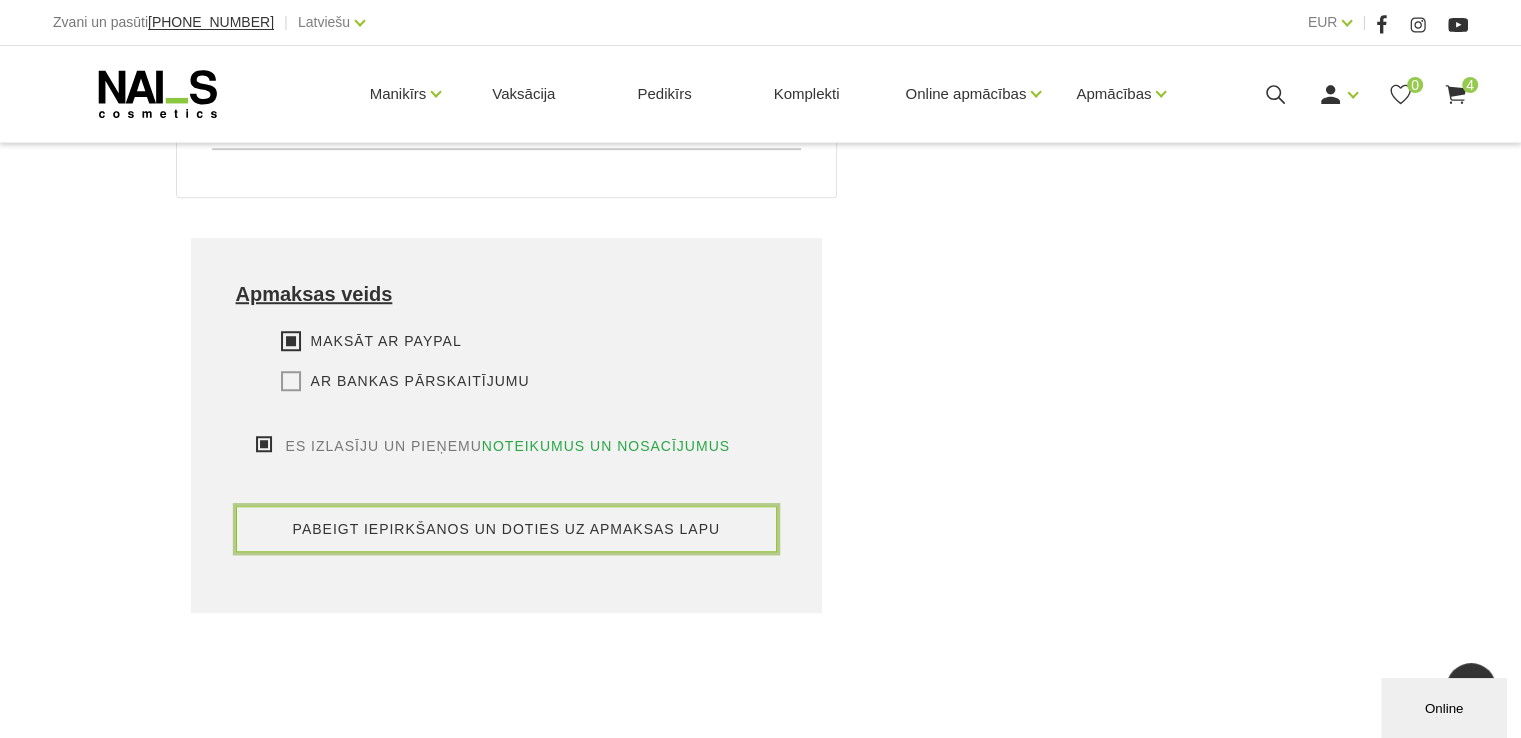 click on "pabeigt iepirkšanos un doties uz apmaksas lapu" at bounding box center (507, 529) 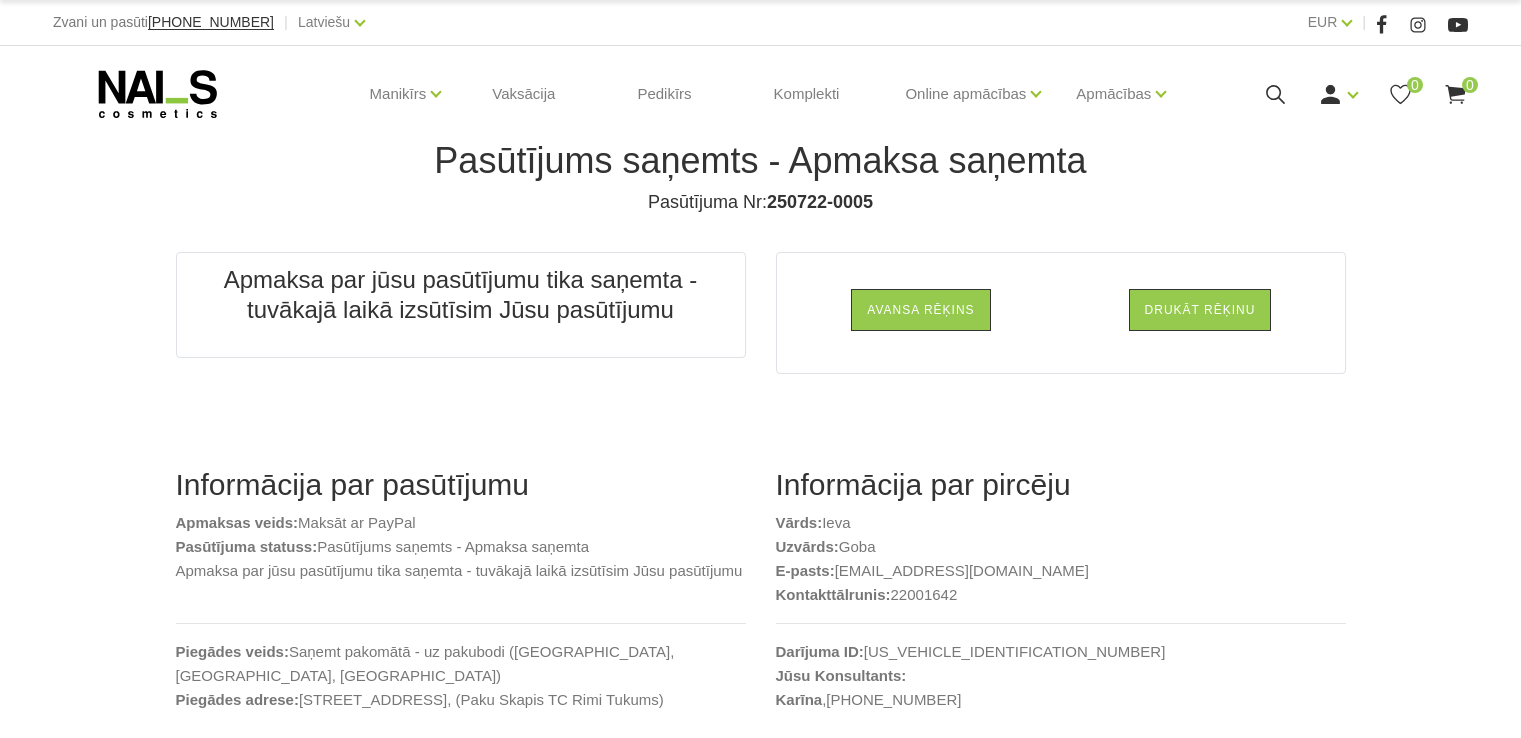 scroll, scrollTop: 0, scrollLeft: 0, axis: both 